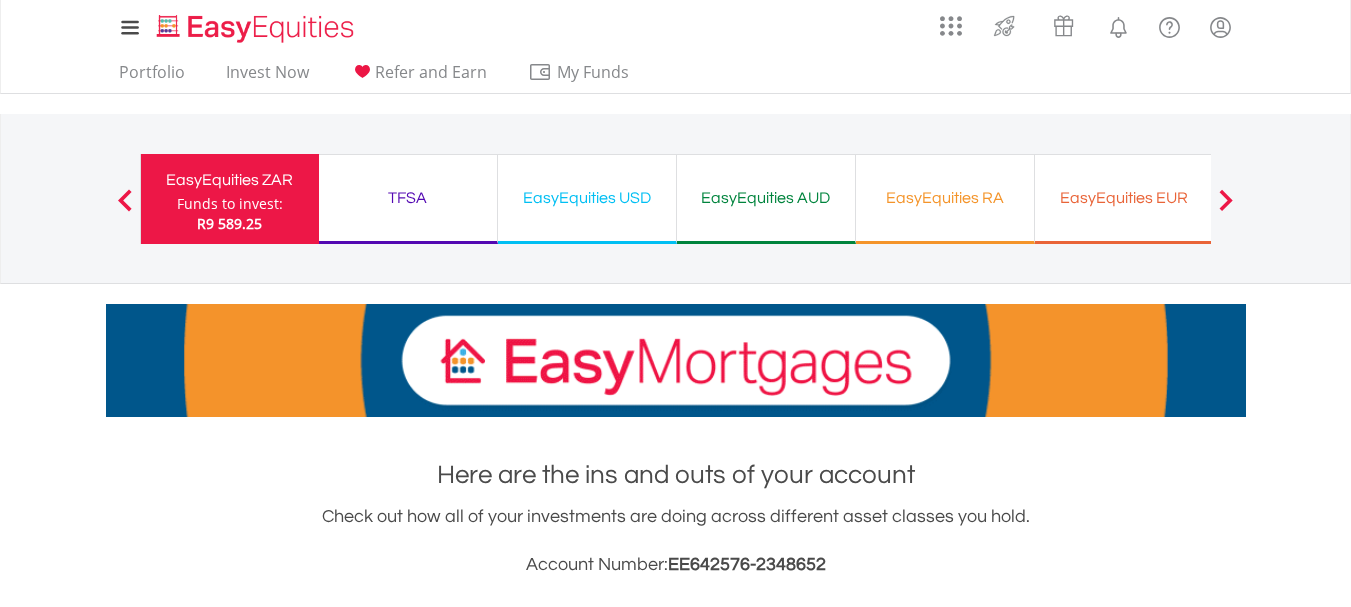 scroll, scrollTop: 1464, scrollLeft: 0, axis: vertical 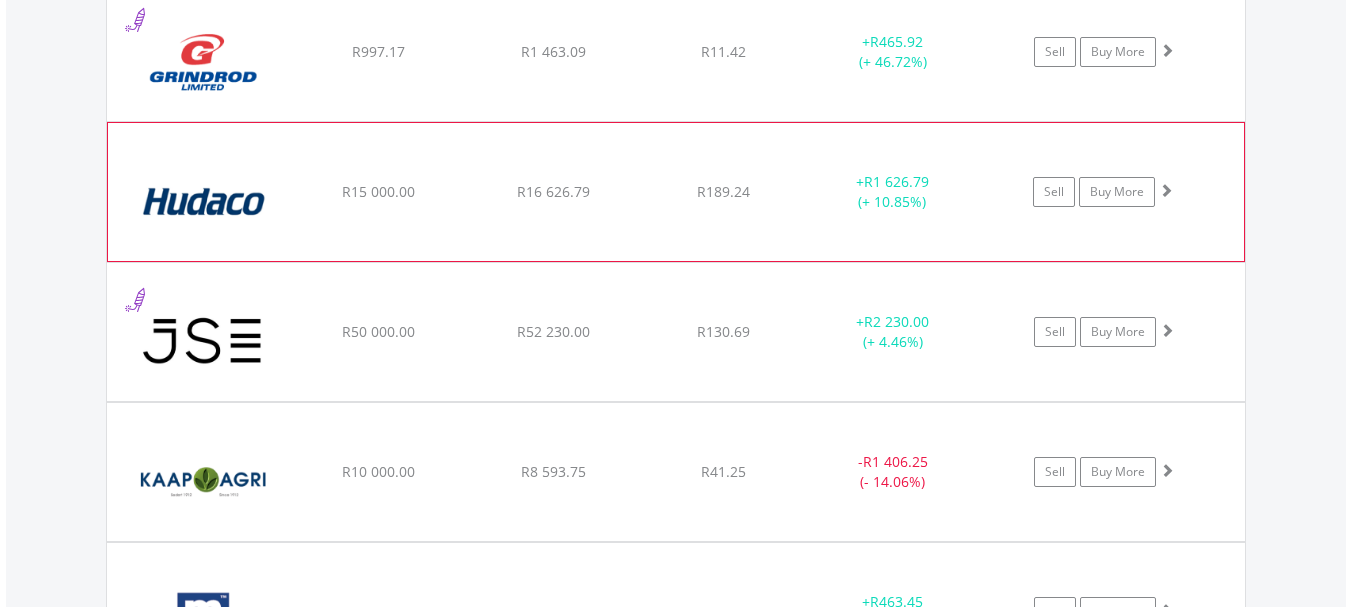 click on "﻿
Hudaco Industries Limited
R15 000.00
R16 626.79
R189.24
+  R1 626.79 (+ 10.85%)
Sell
Buy More" at bounding box center [676, -1232] 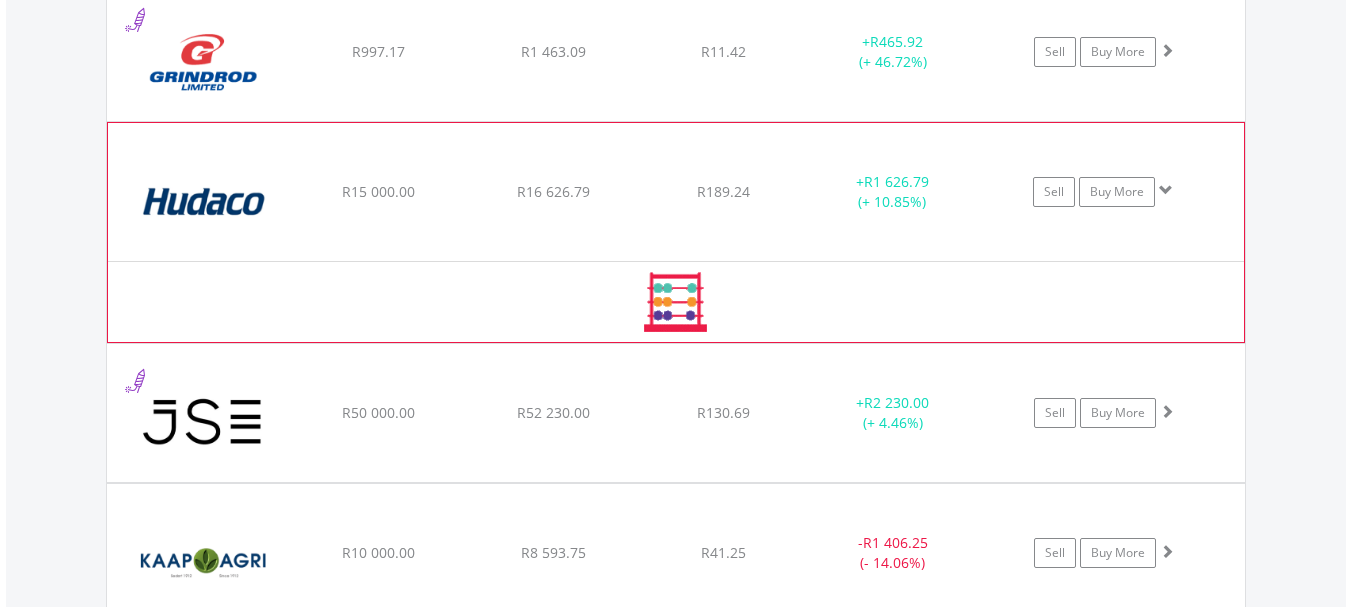 click on "﻿
Hudaco Industries Limited
R15 000.00
R16 626.79
R189.24
+  R1 626.79 (+ 10.85%)
Sell
Buy More" at bounding box center (676, -1232) 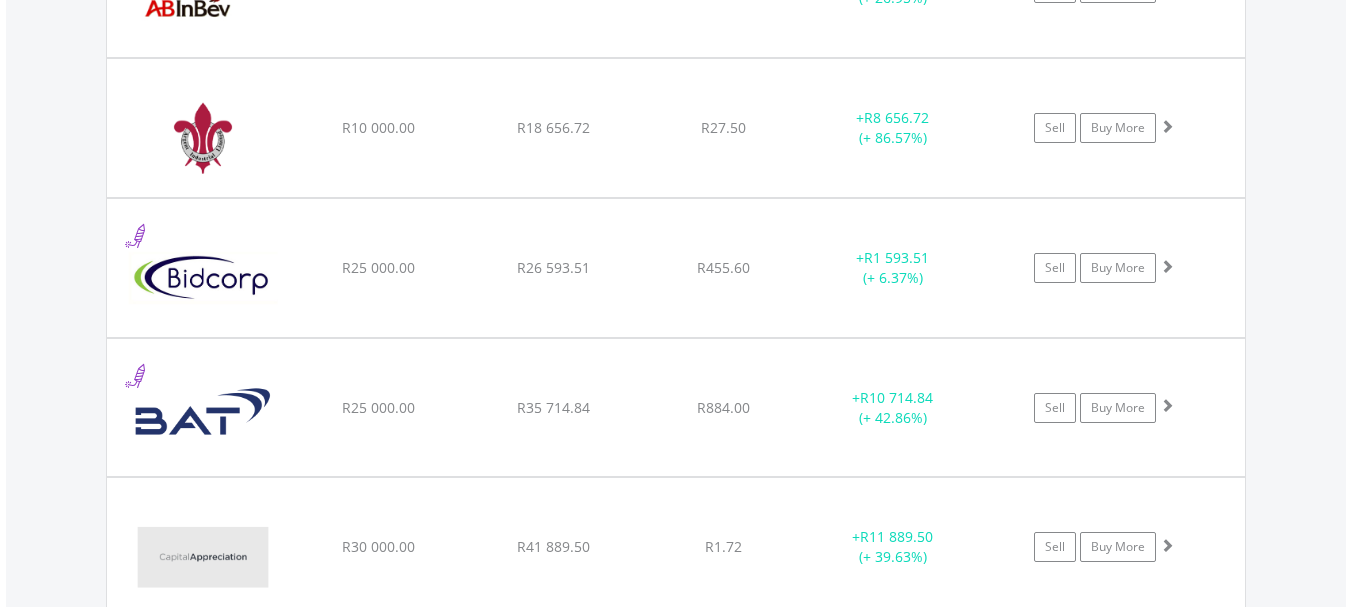 scroll, scrollTop: 1864, scrollLeft: 0, axis: vertical 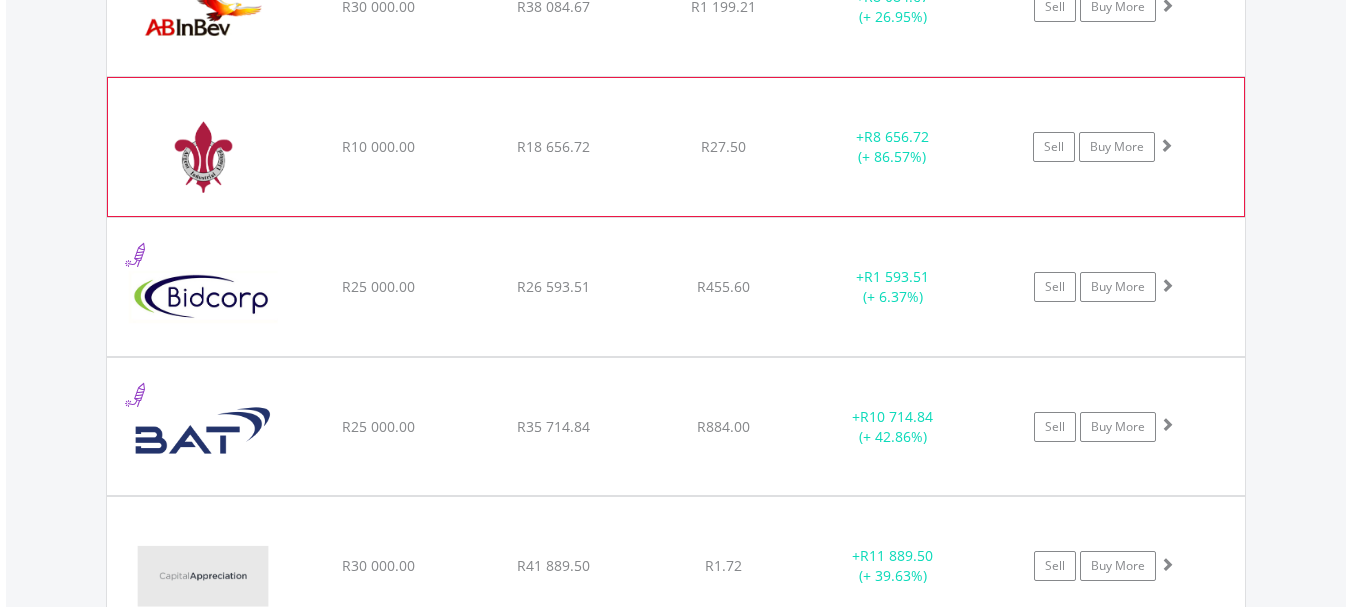 click on "﻿
Argent Industrial Limited
R10 000.00
R18 656.72
R27.50
+  R8 656.72 (+ 86.57%)
Sell
Buy More" at bounding box center (676, -133) 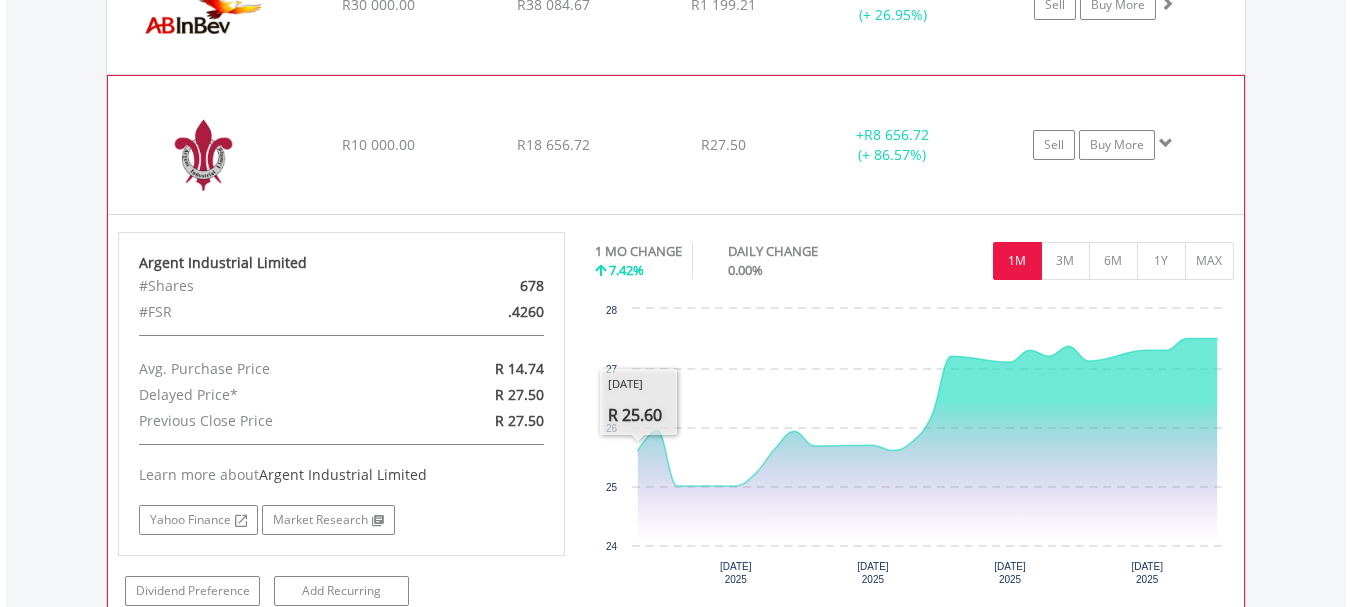 scroll, scrollTop: 1864, scrollLeft: 0, axis: vertical 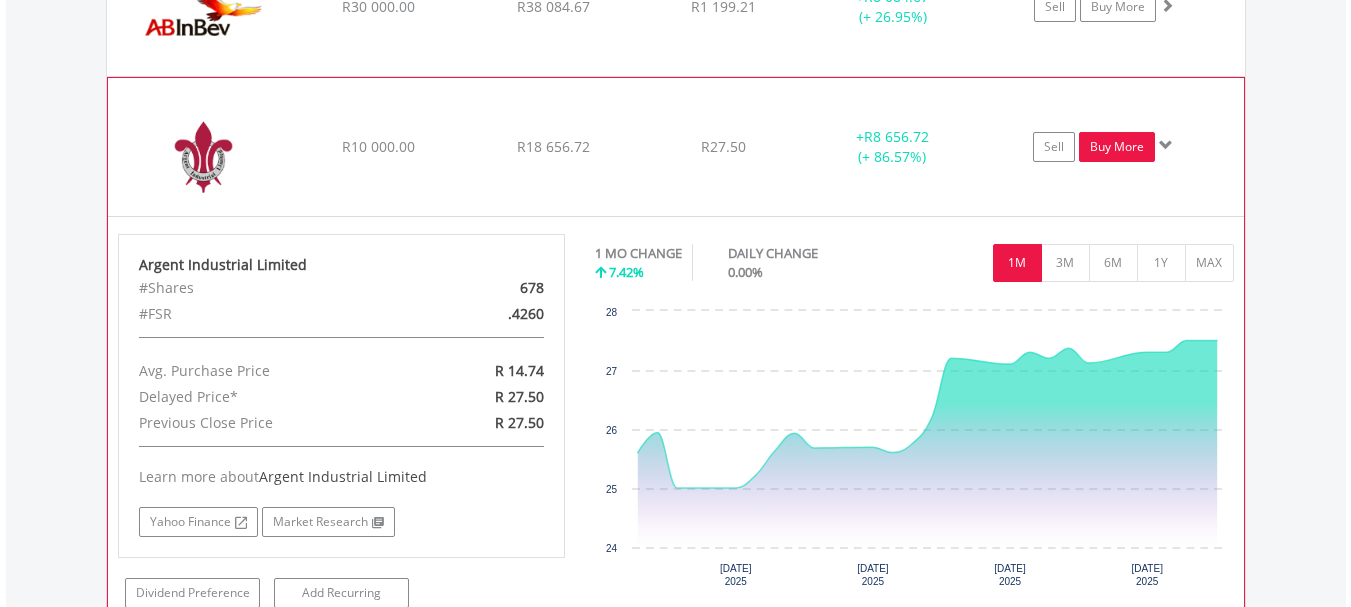 click on "Buy More" at bounding box center (1117, 147) 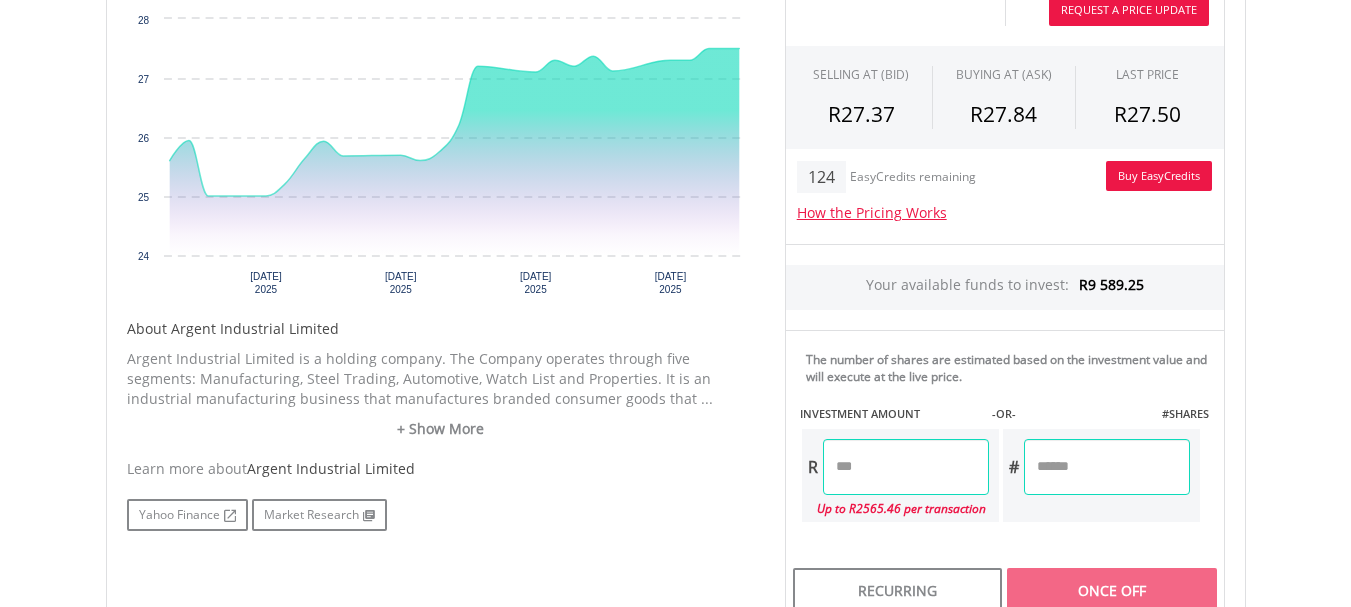 scroll, scrollTop: 600, scrollLeft: 0, axis: vertical 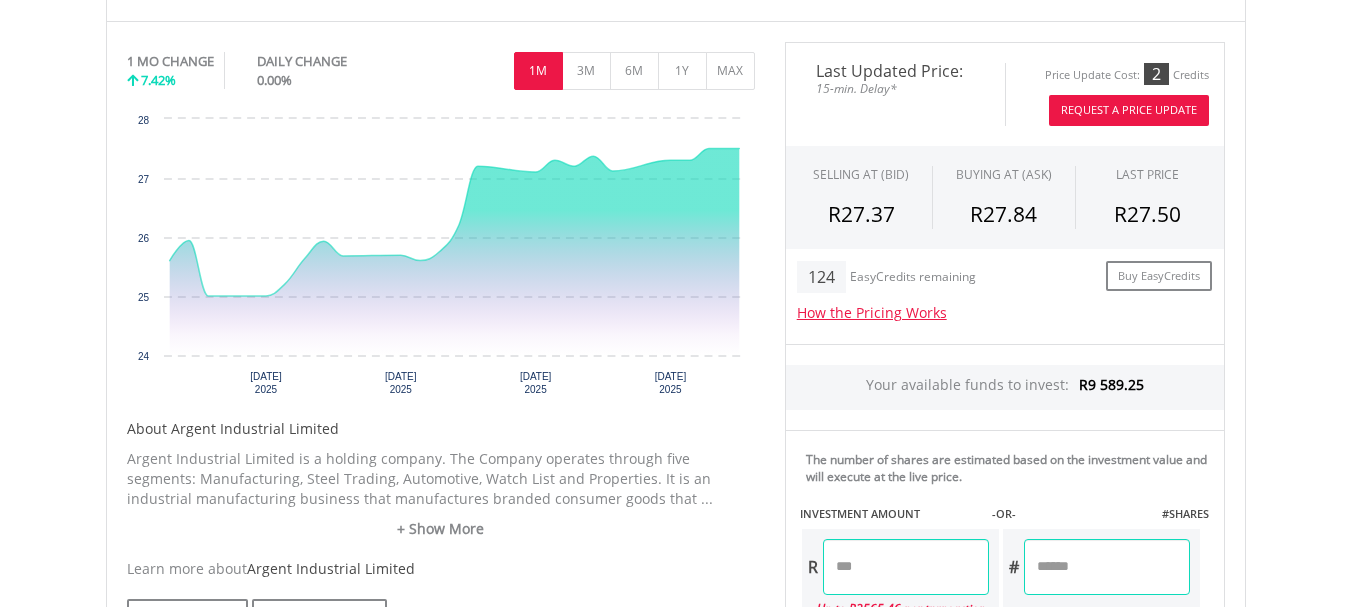 click on "Request A Price Update" at bounding box center [1129, 110] 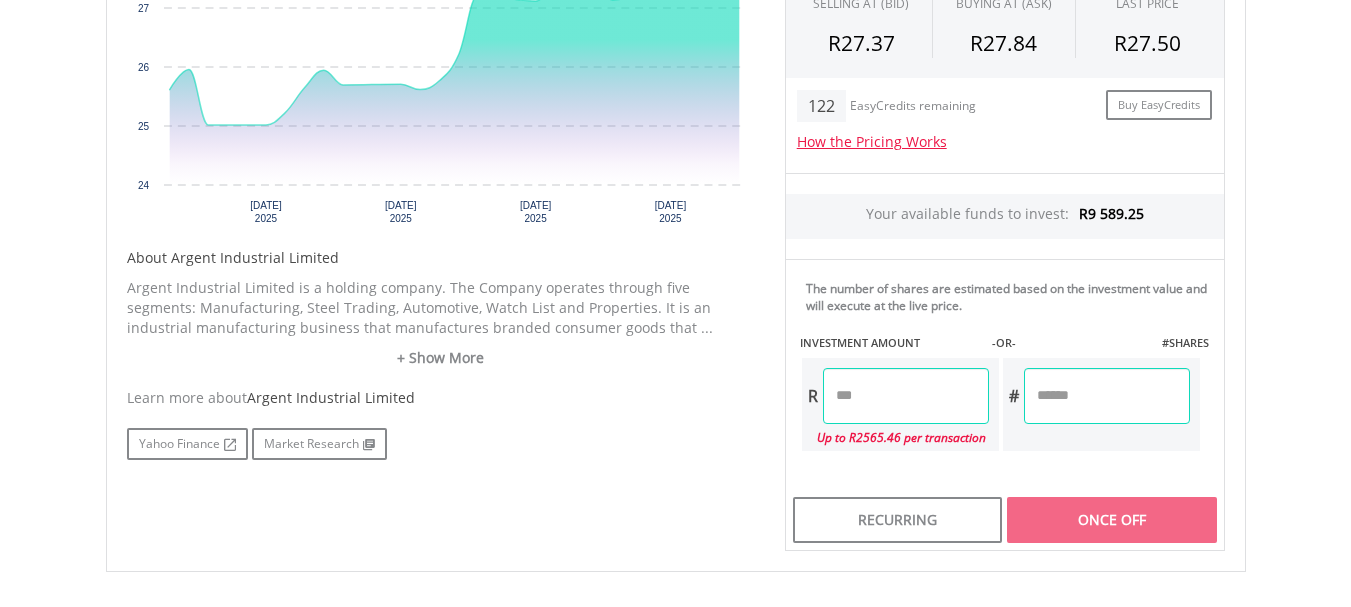 scroll, scrollTop: 800, scrollLeft: 0, axis: vertical 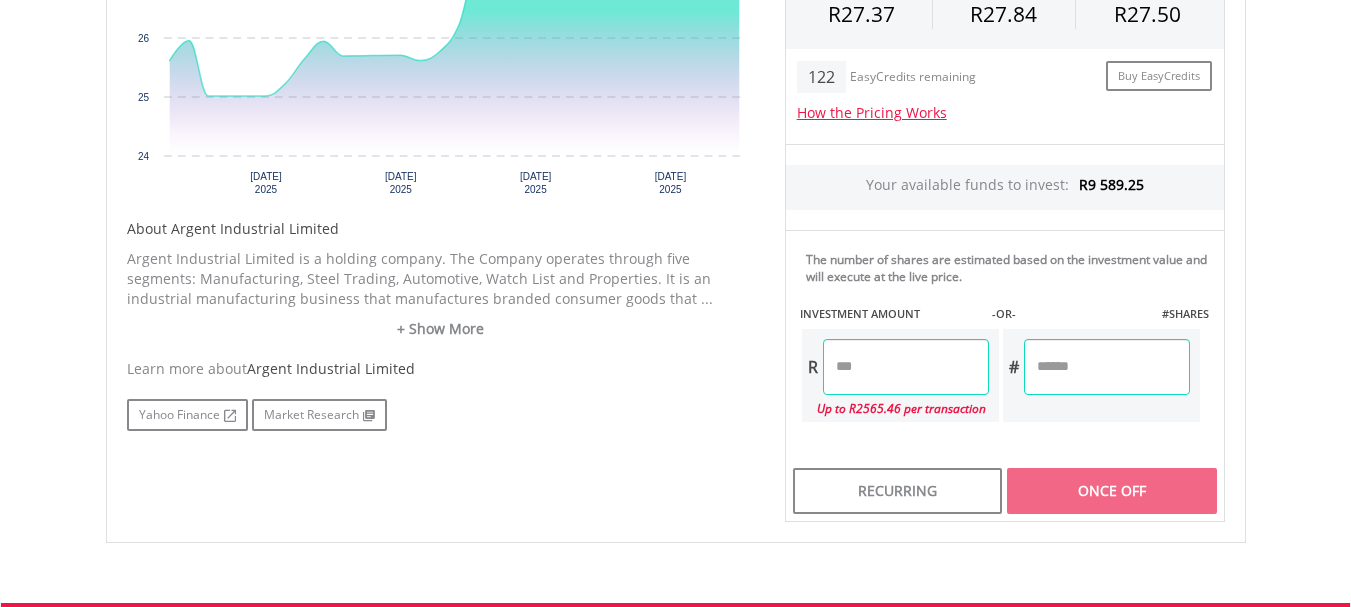 click at bounding box center (906, 367) 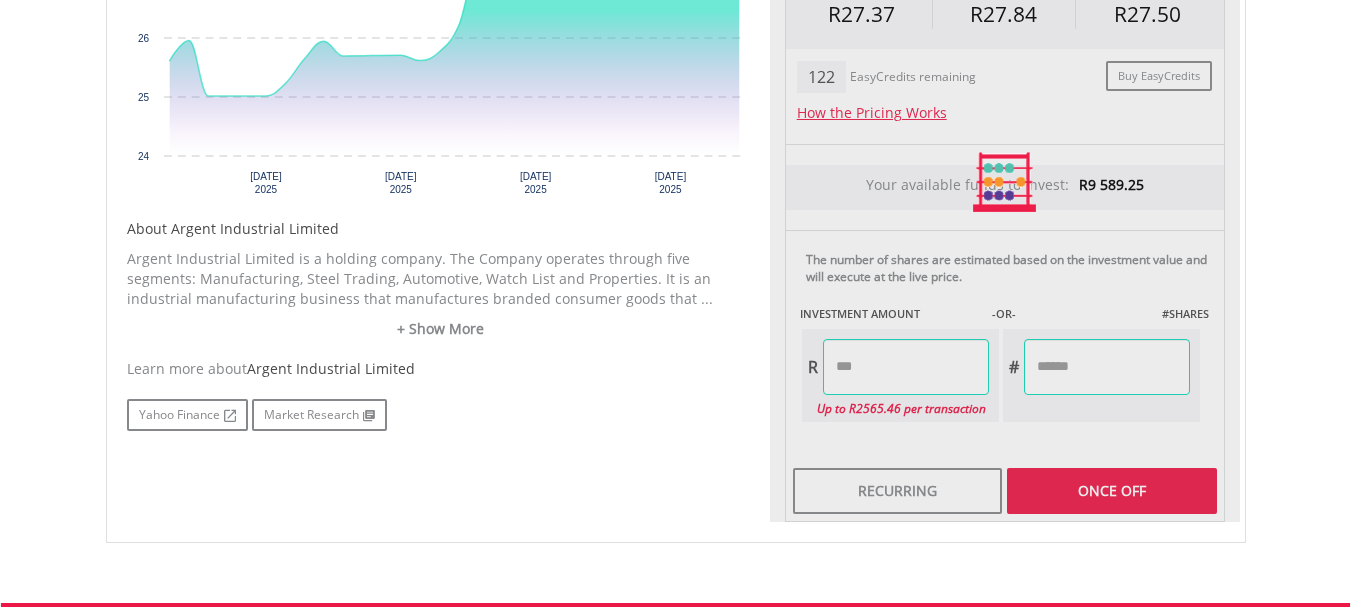 type on "*******" 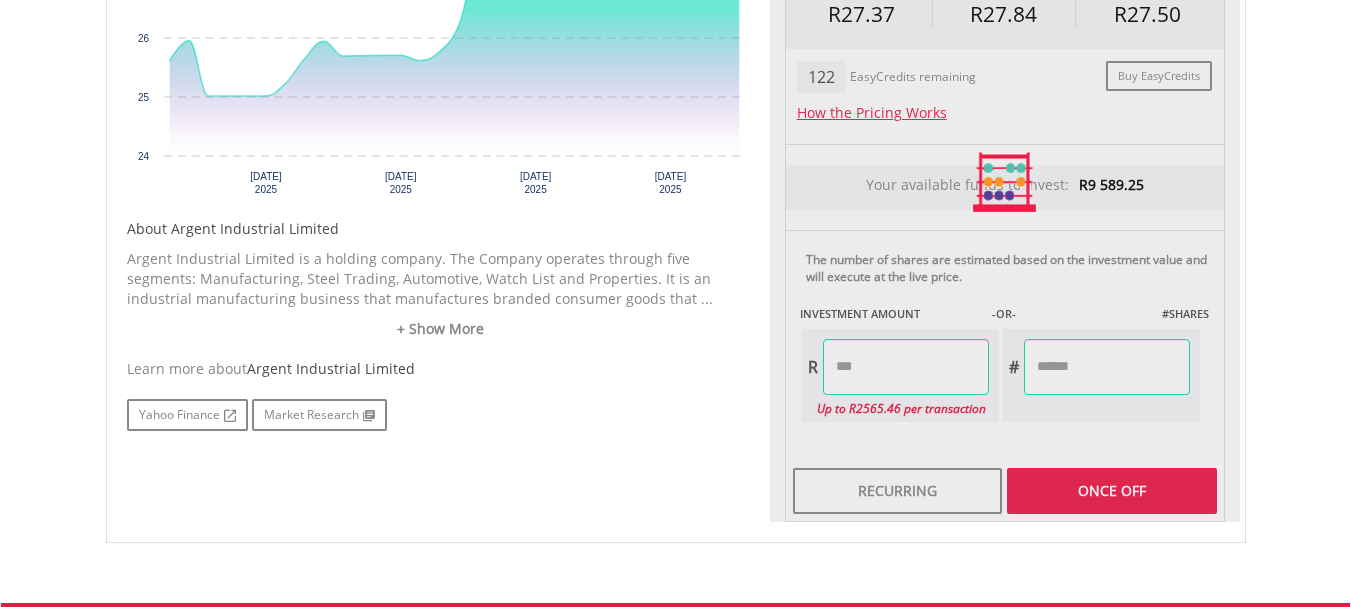 type on "*******" 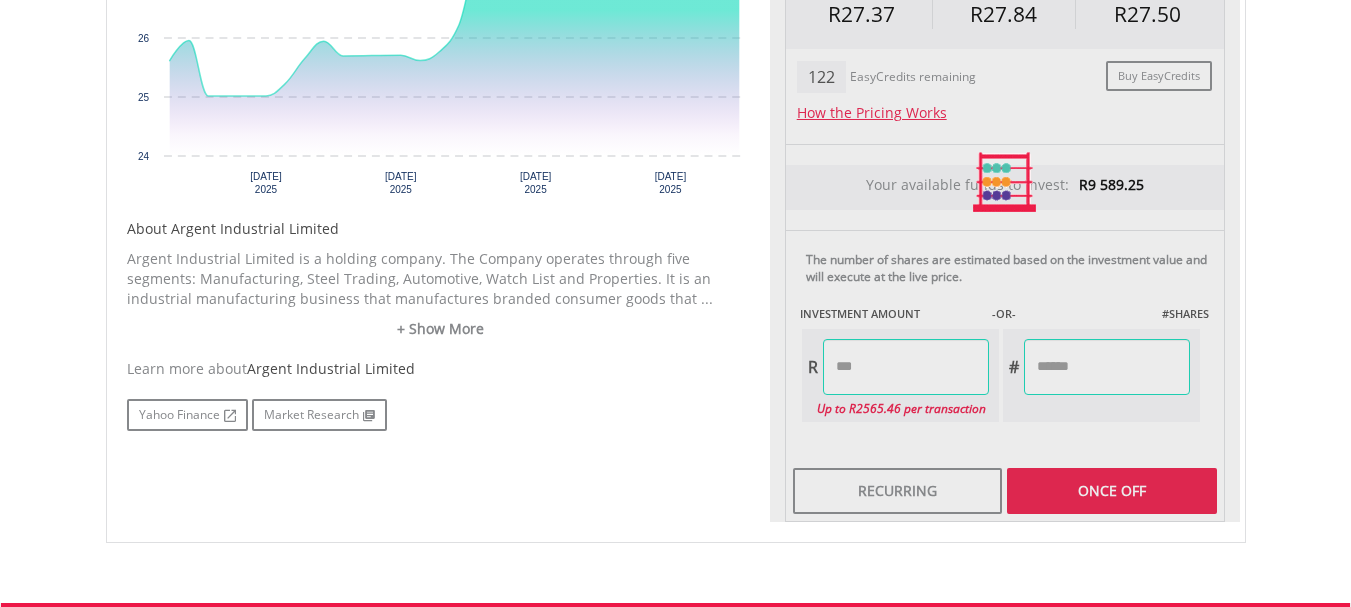 click on "Last Updated Price:
Updated: 2025/07/10 15:50 (SAST)
Price Update Cost:
2
Credits
Request A Price Update
Request Update
SELLING AT (BID)
BUYING AT                     (ASK)
LAST PRICE
R27.37
R27.84
R27.50
122 R #" at bounding box center [1005, 182] 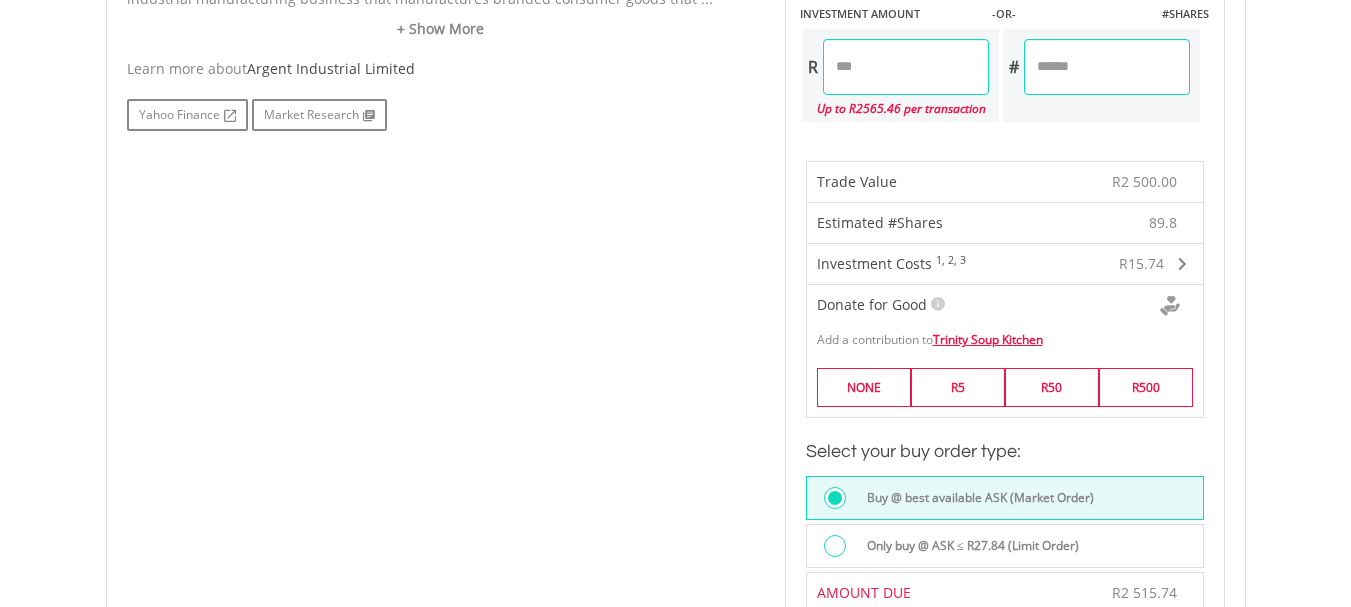 scroll, scrollTop: 1400, scrollLeft: 0, axis: vertical 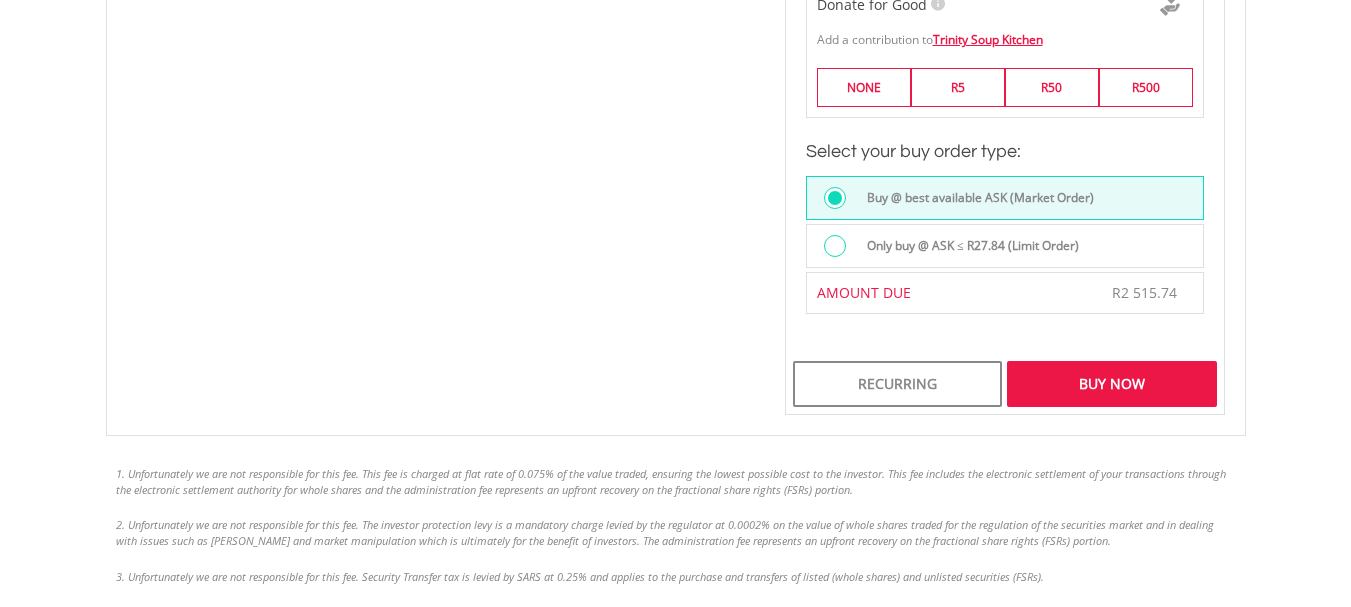 click on "Buy Now" at bounding box center [1111, 384] 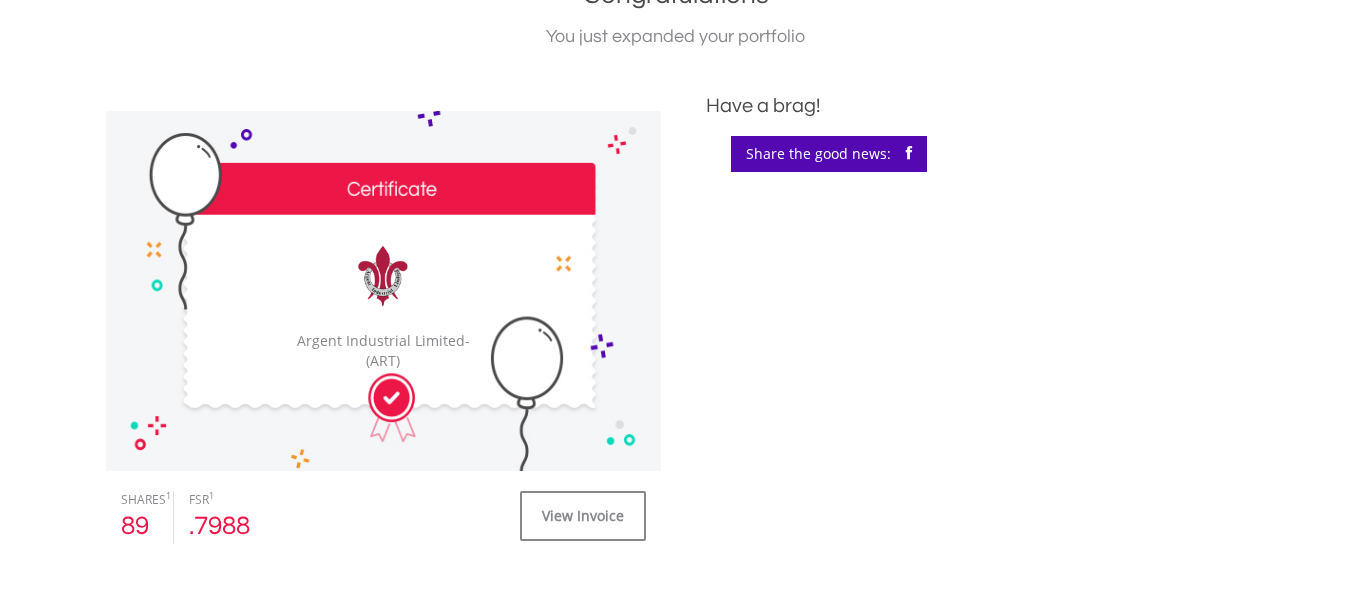 scroll, scrollTop: 517, scrollLeft: 0, axis: vertical 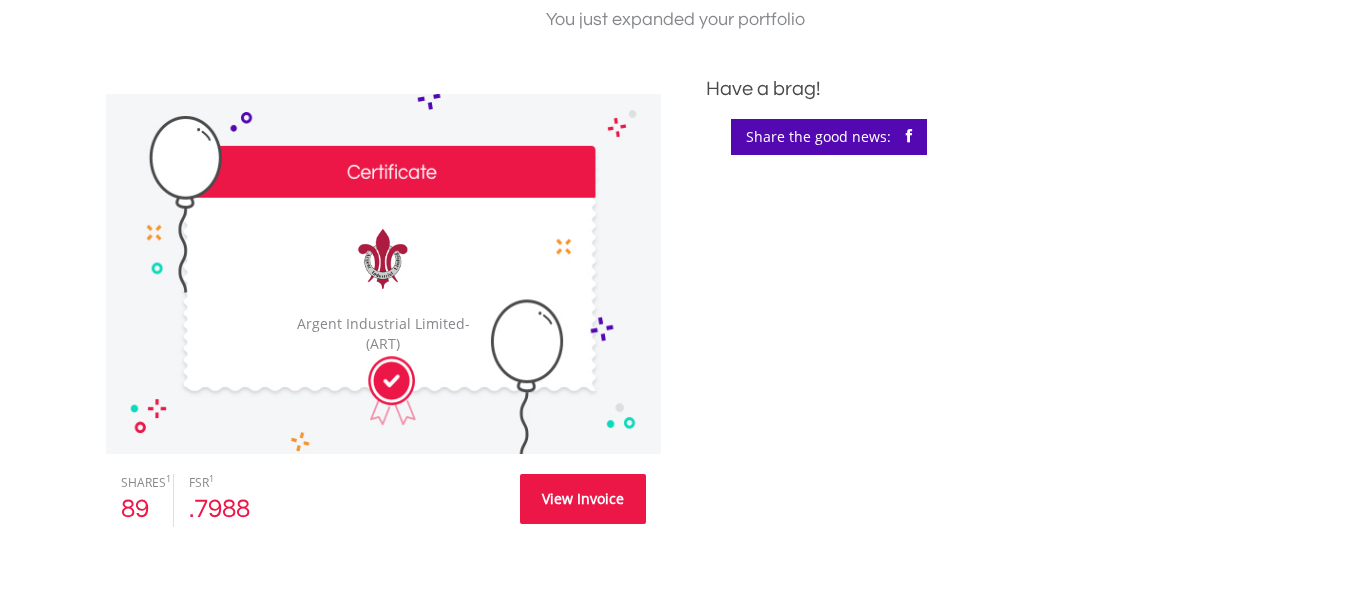 click on "View Invoice" at bounding box center [583, 499] 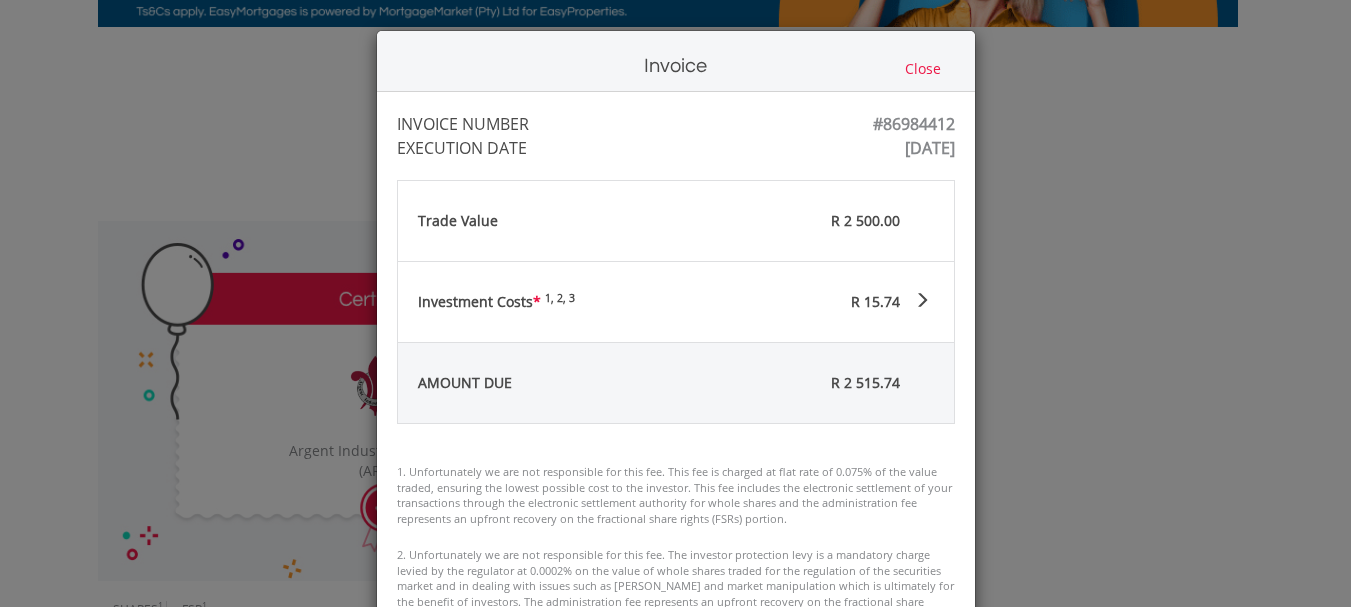 scroll, scrollTop: 417, scrollLeft: 0, axis: vertical 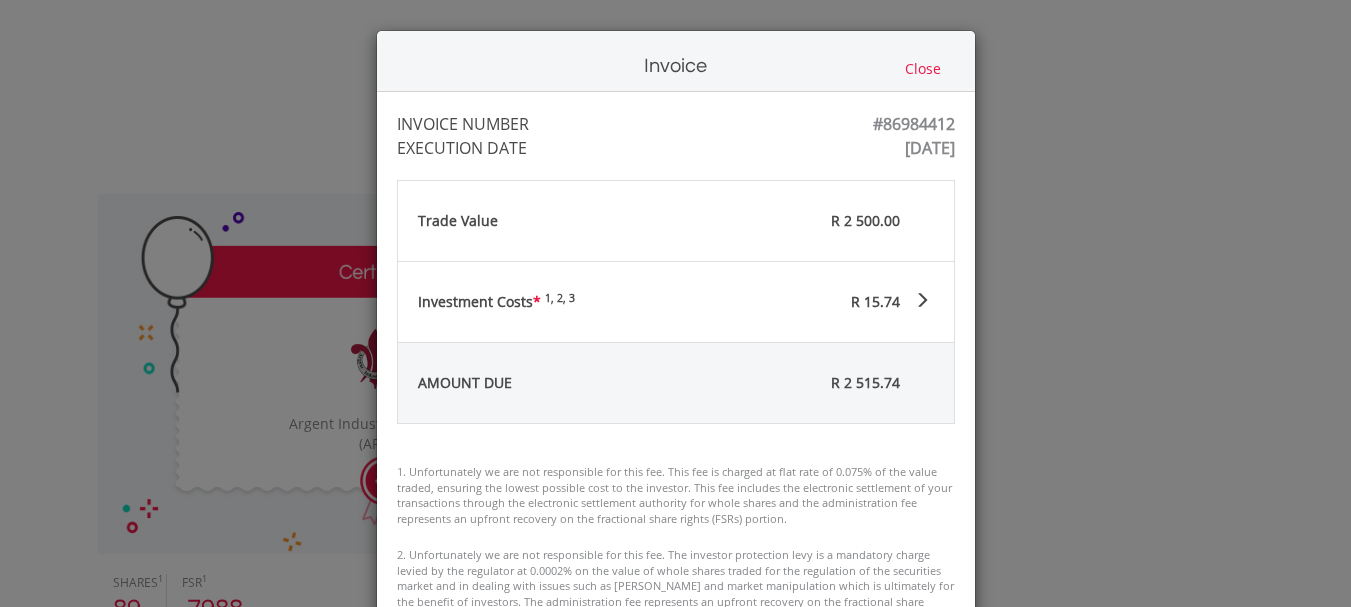 click on "R 2 515.74" at bounding box center [777, 383] 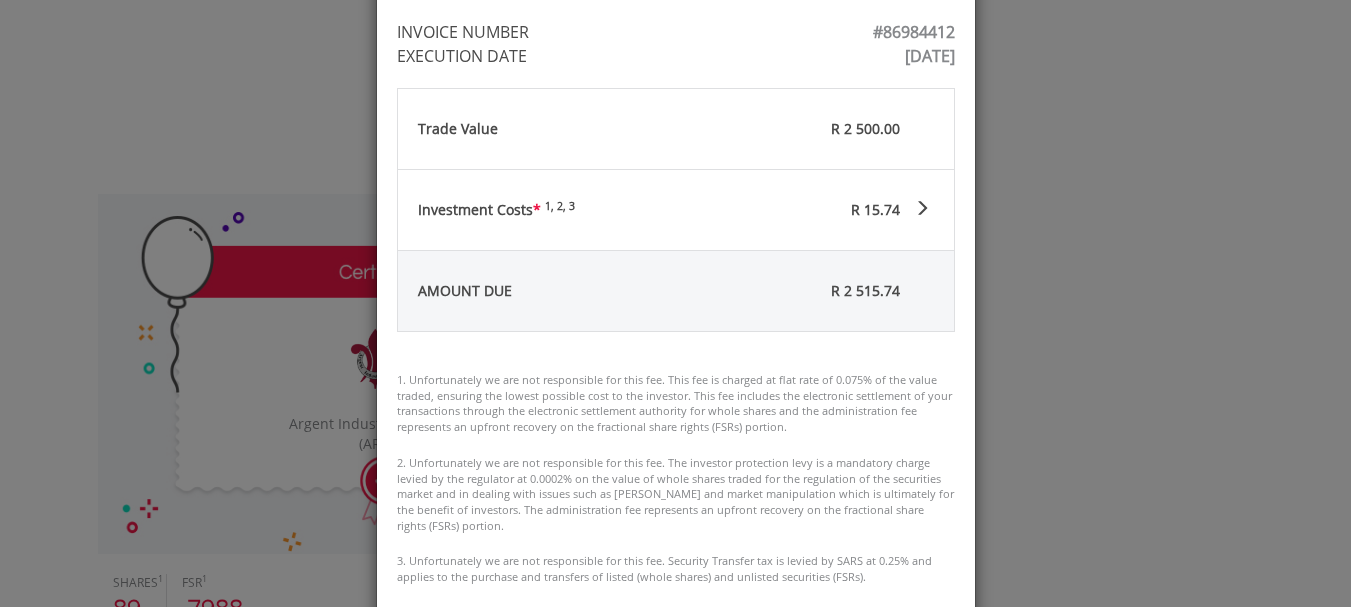 scroll, scrollTop: 0, scrollLeft: 0, axis: both 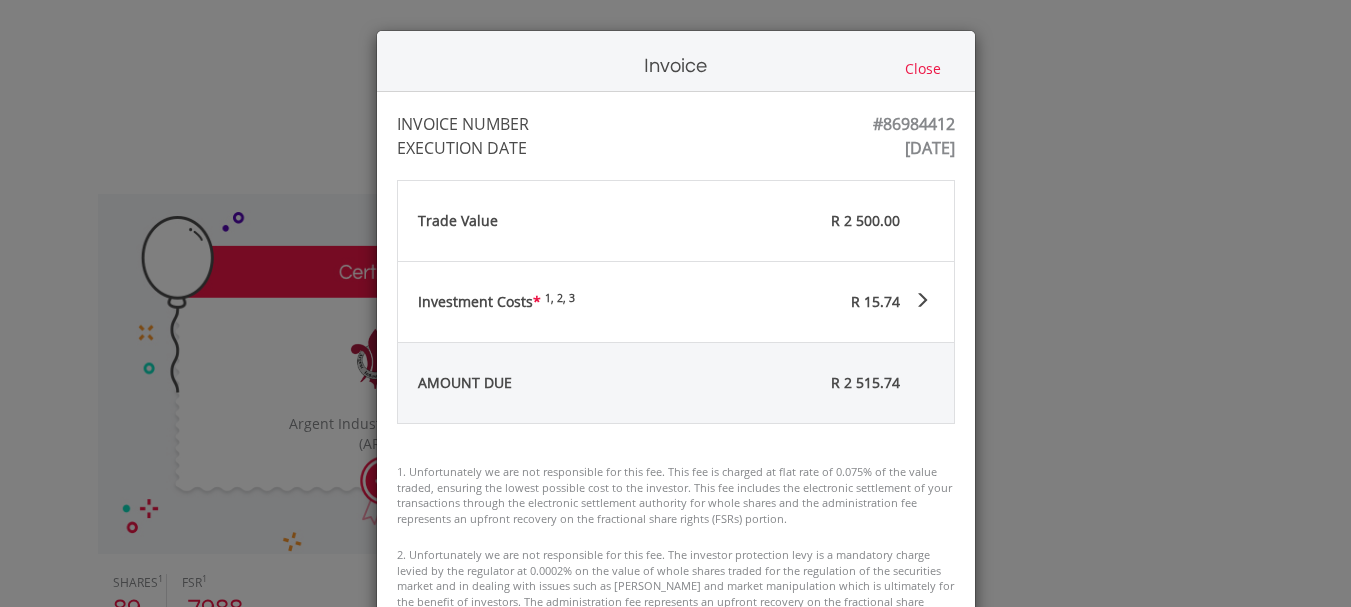 click on "Close" at bounding box center [923, 69] 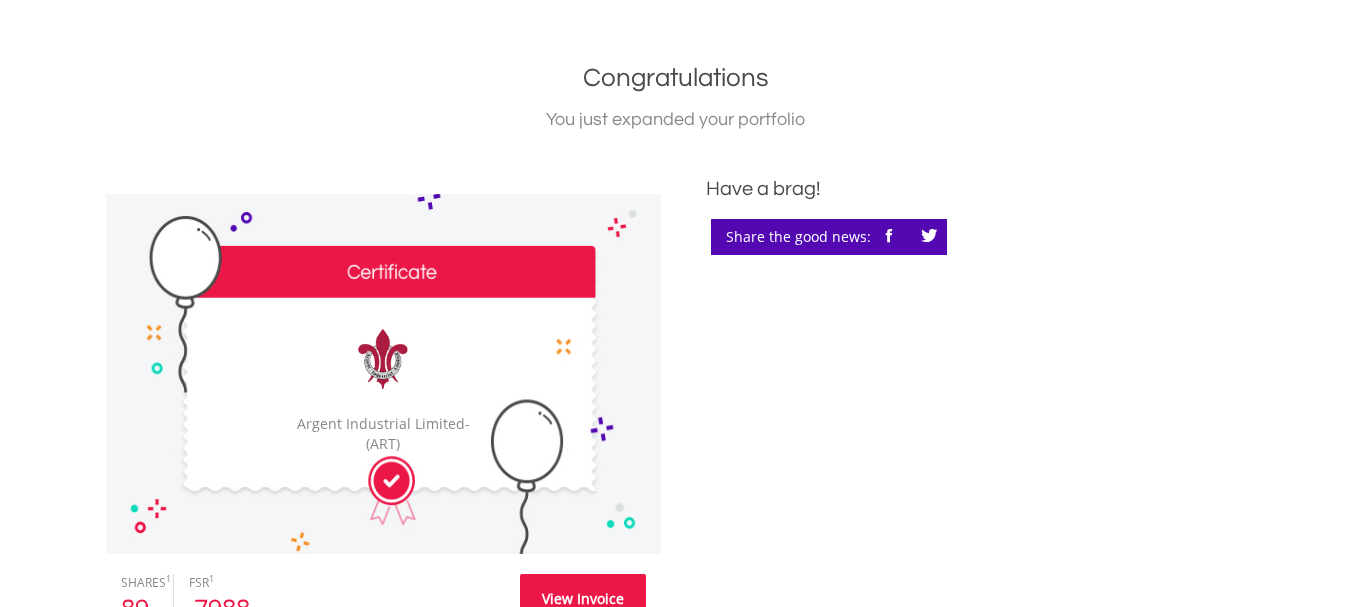 scroll, scrollTop: 434, scrollLeft: 0, axis: vertical 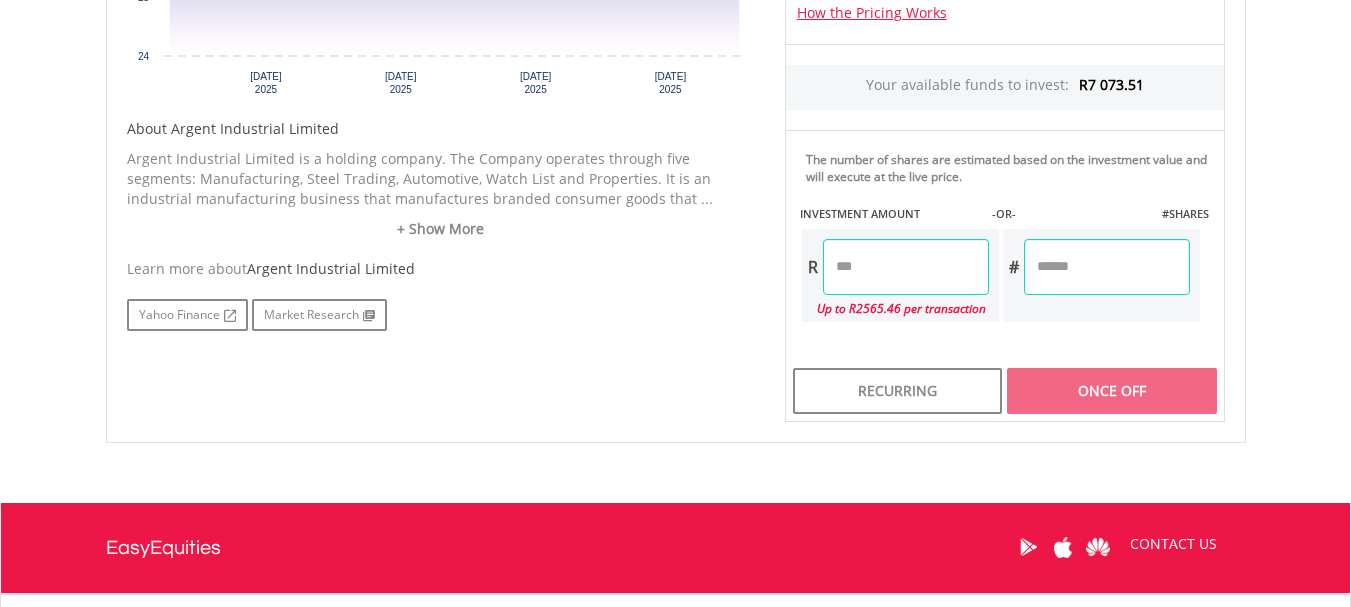 click on "*******" at bounding box center (906, 267) 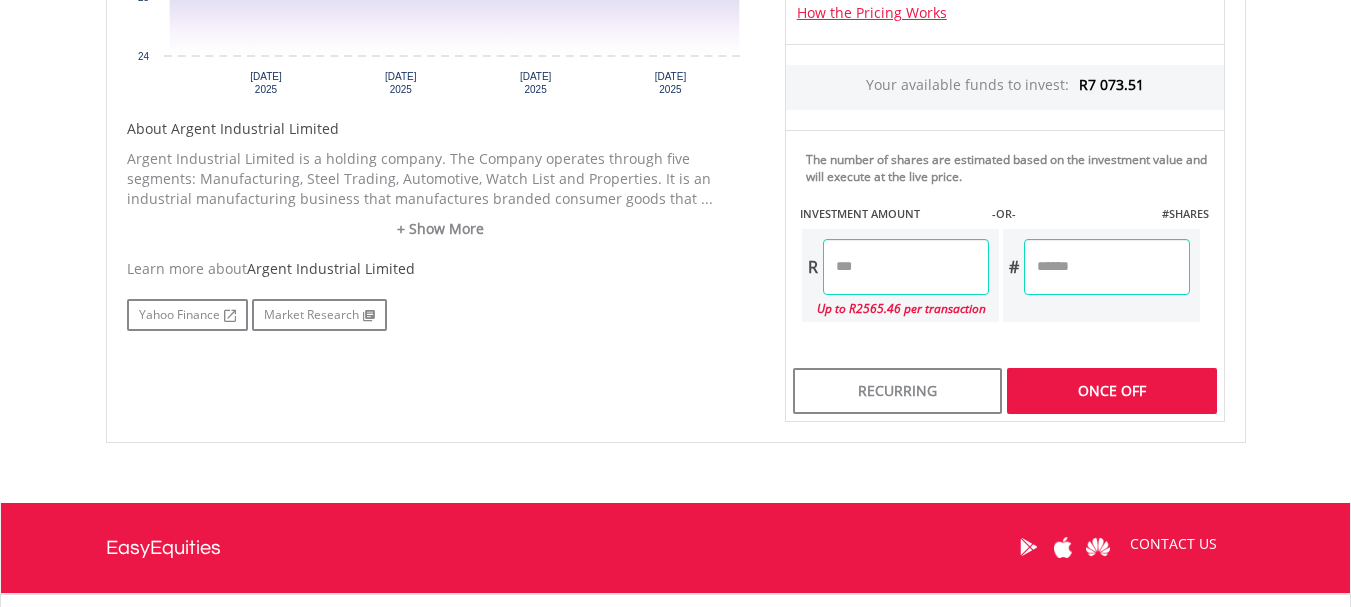type on "*" 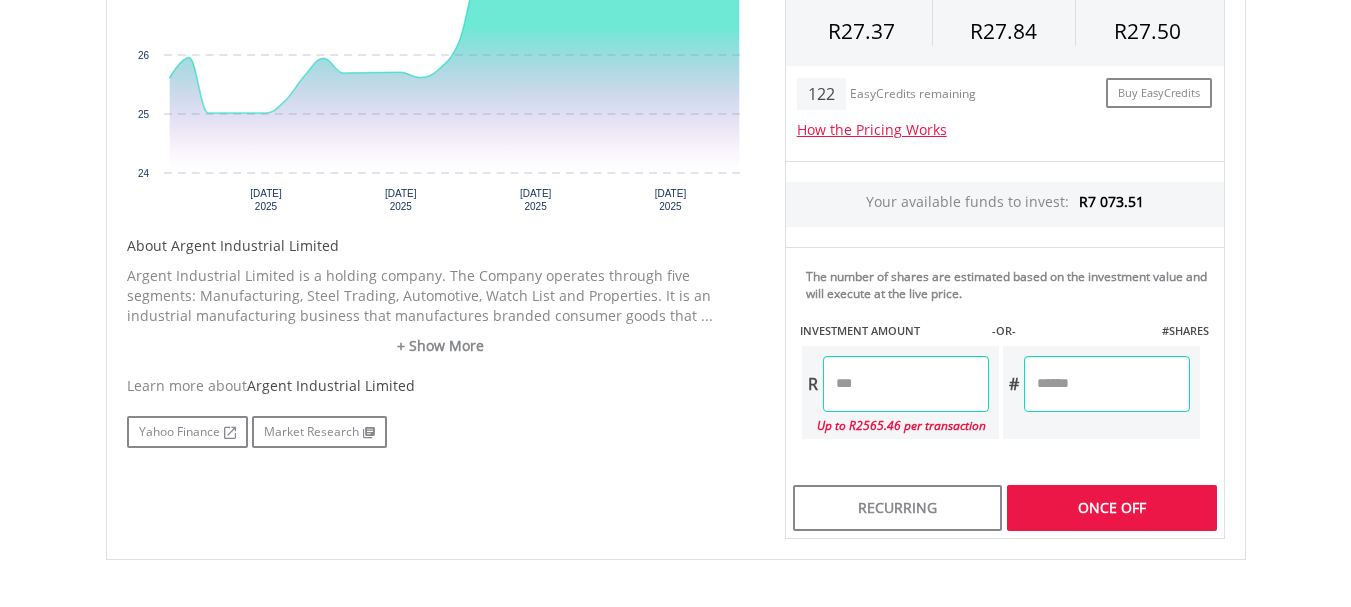 type on "*******" 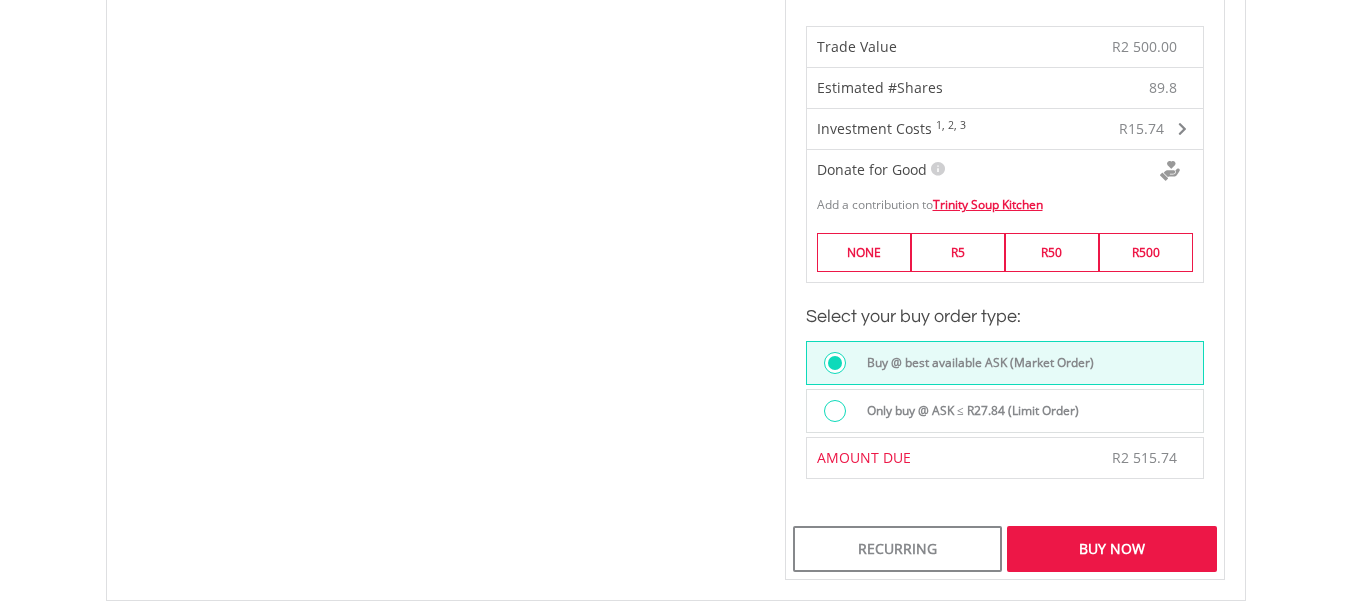 scroll, scrollTop: 1300, scrollLeft: 0, axis: vertical 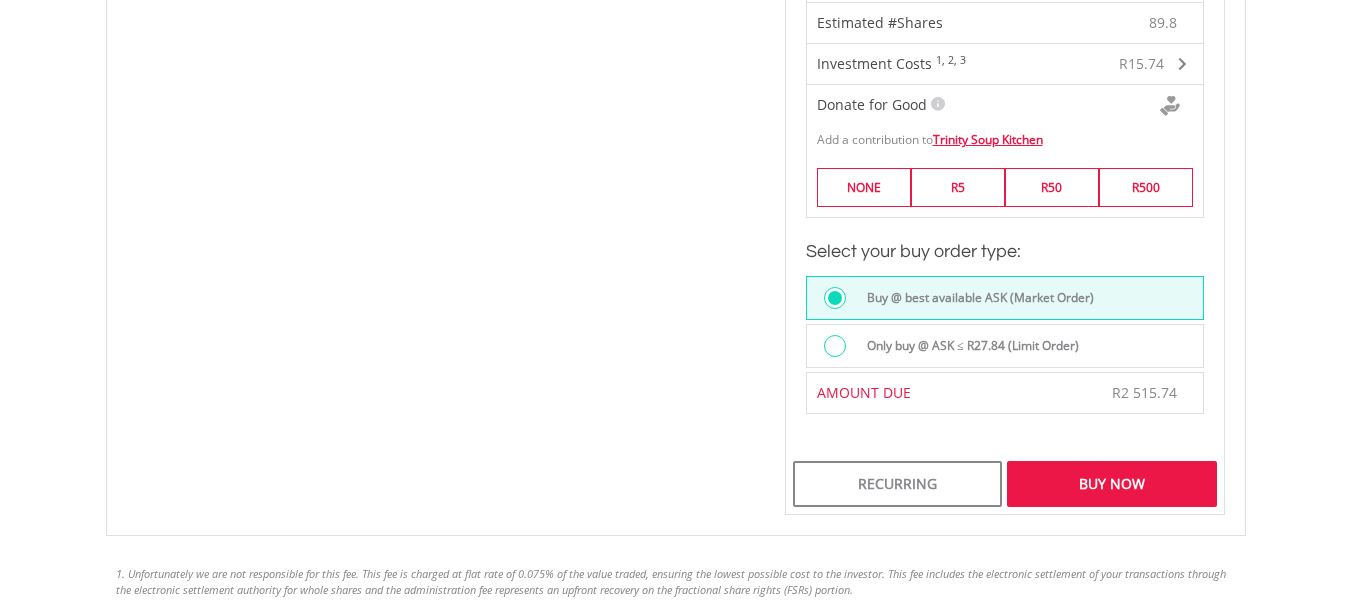 click on "Buy Now" at bounding box center (1111, 484) 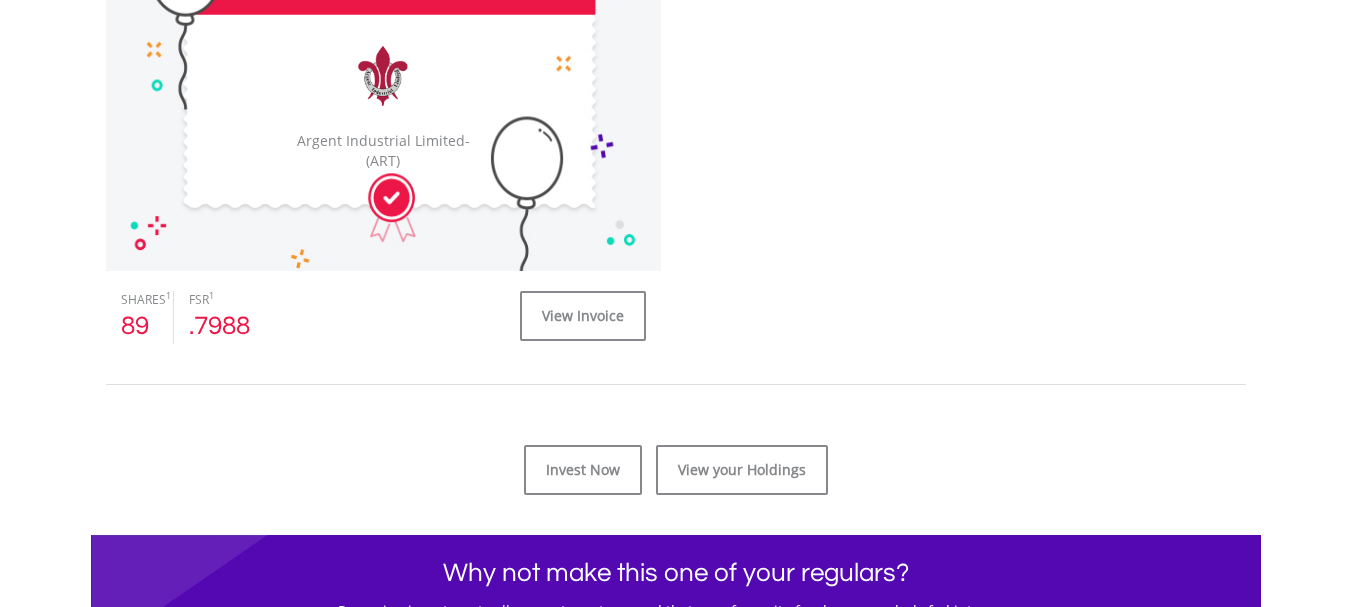 scroll, scrollTop: 664, scrollLeft: 0, axis: vertical 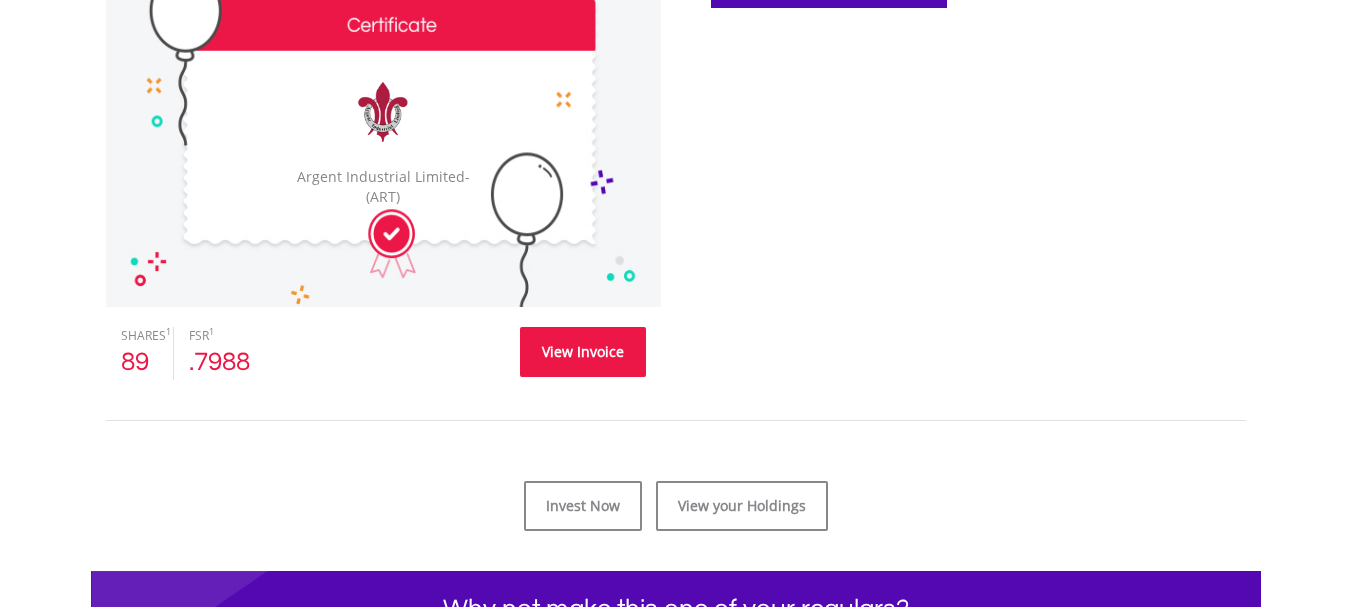 click on "View Invoice" at bounding box center [583, 352] 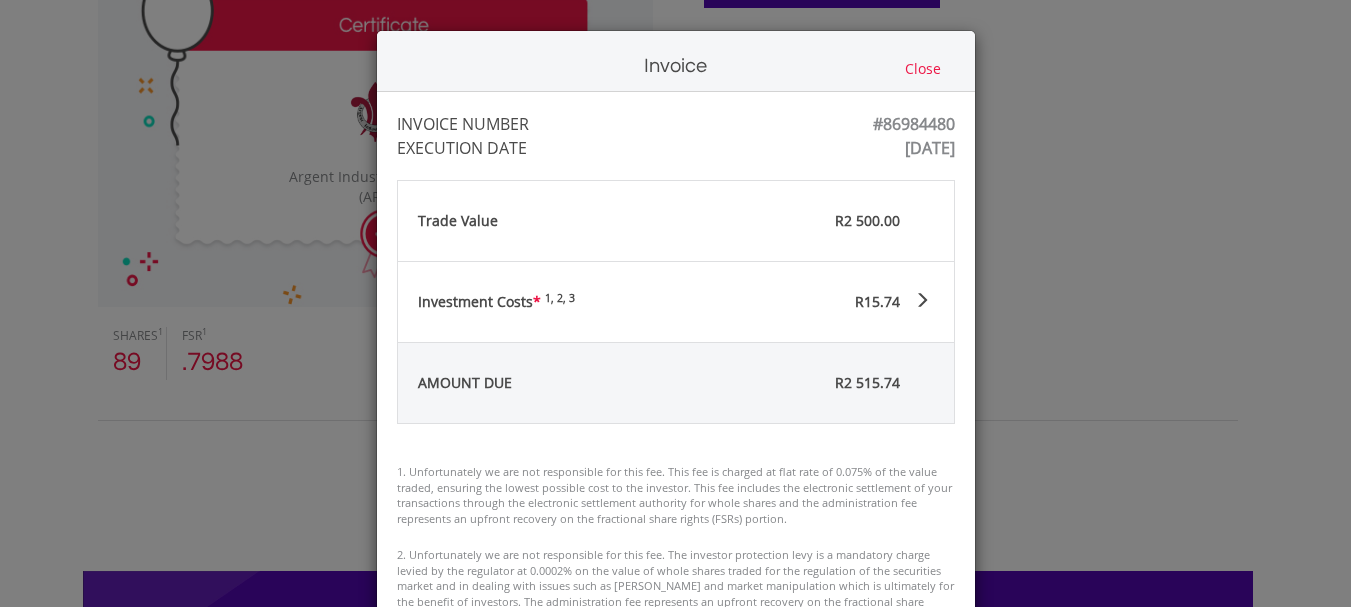 click on "Close" at bounding box center [923, 69] 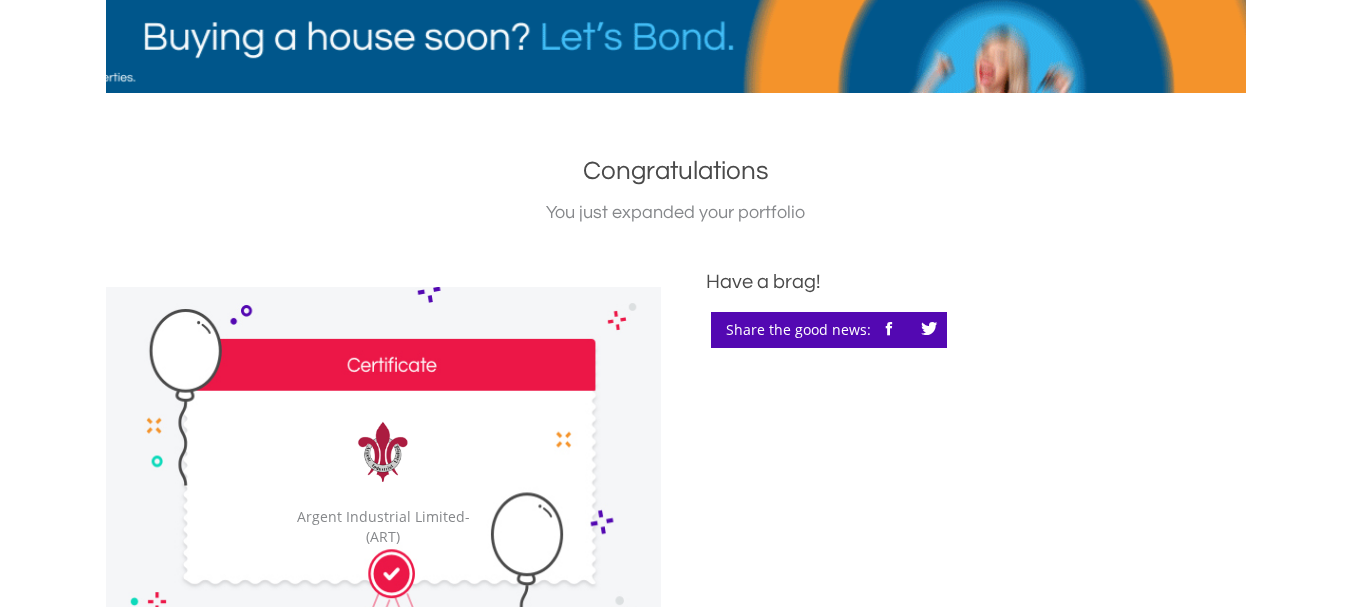 scroll, scrollTop: 264, scrollLeft: 0, axis: vertical 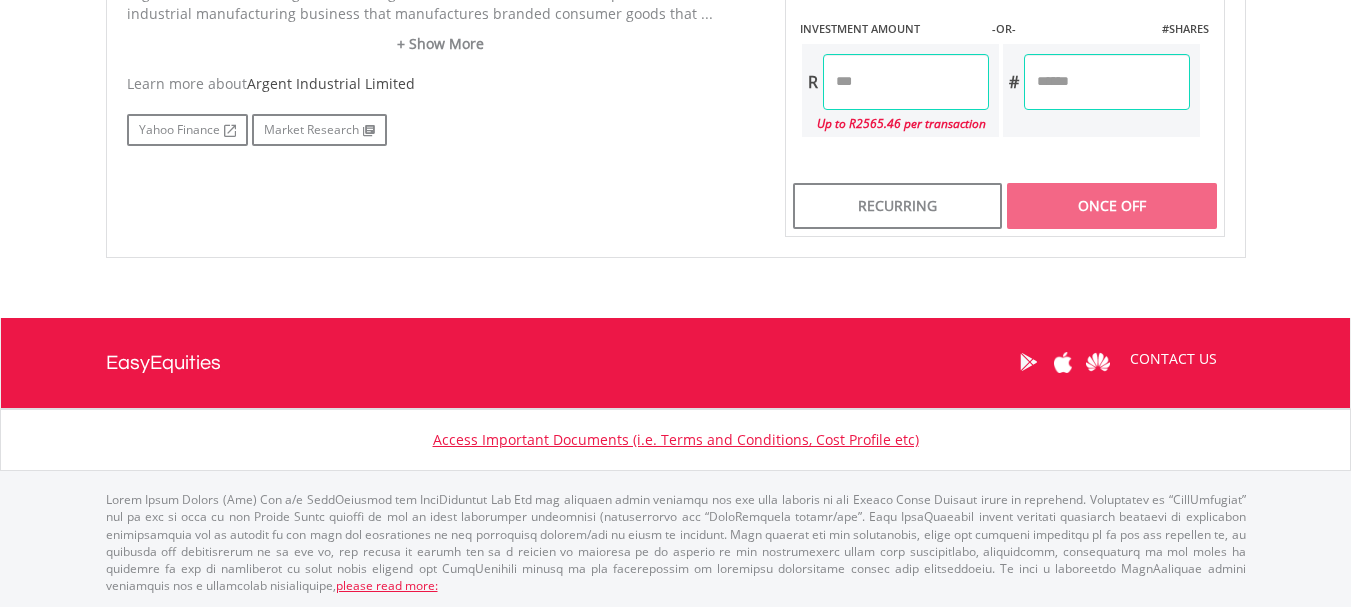 click on "*******" at bounding box center (906, 82) 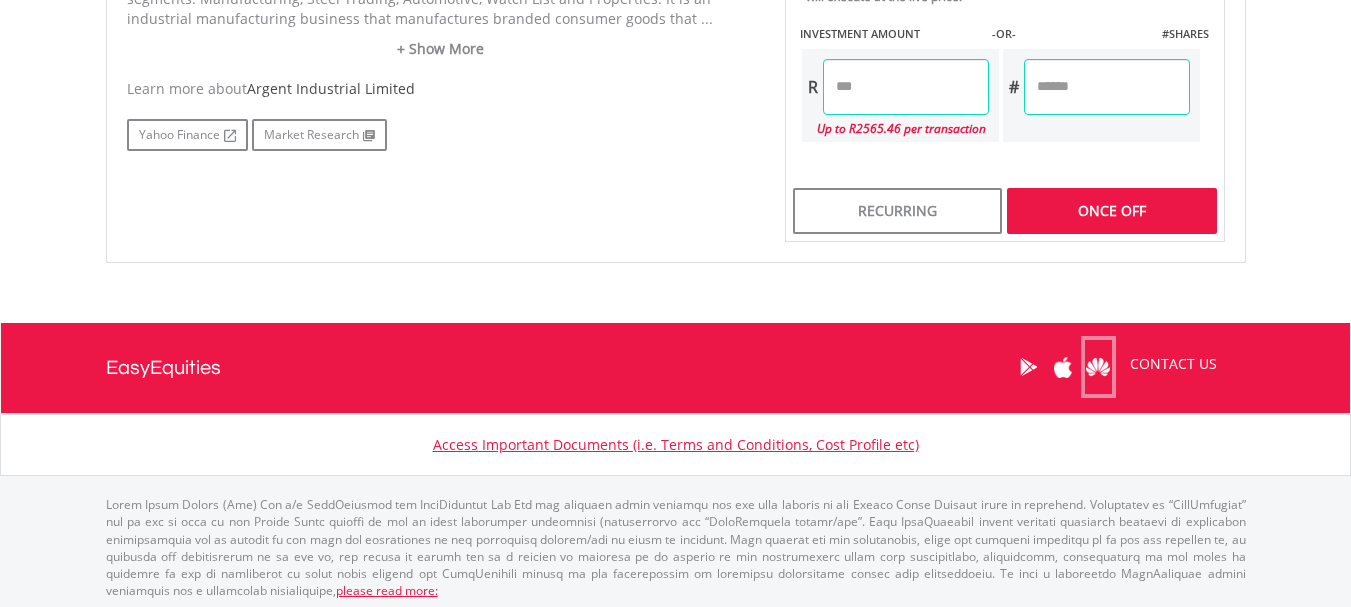 scroll, scrollTop: 1085, scrollLeft: 0, axis: vertical 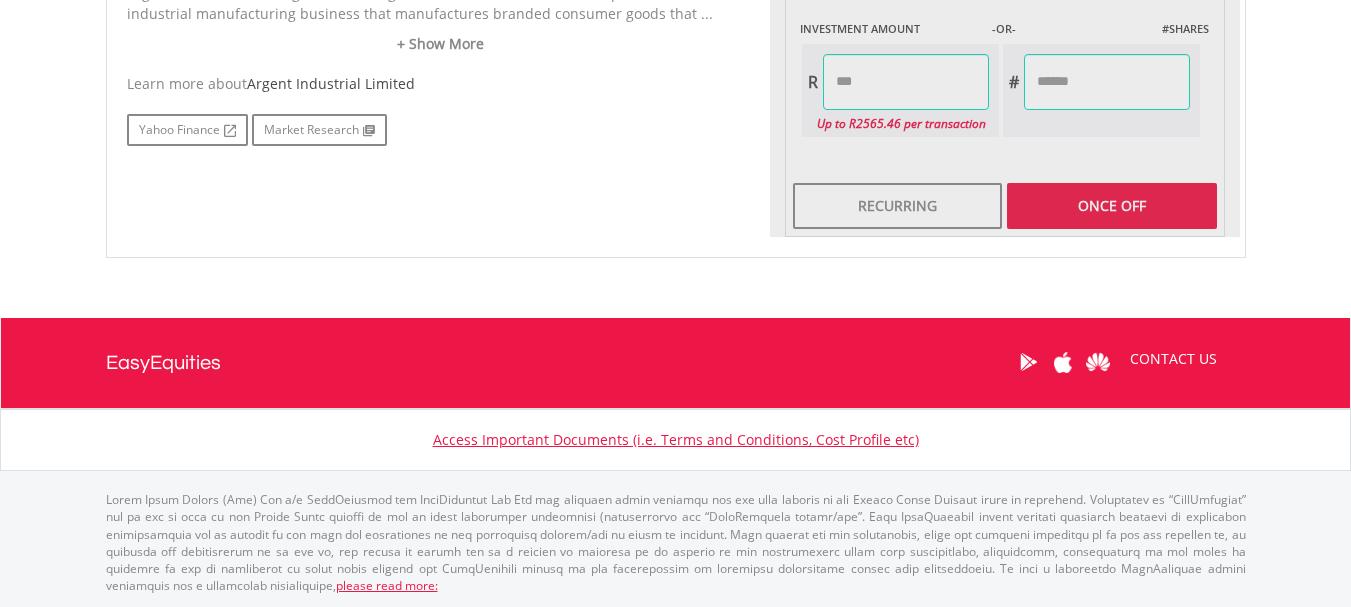 click on "Last Updated Price:
15-min. Delay*
Price Update Cost:
2
Credits
Request A Price Update
Request Update
SELLING AT (BID)
BUYING AT                     (ASK)
LAST PRICE
R27.37
R27.84
R27.50
122" at bounding box center [1005, -103] 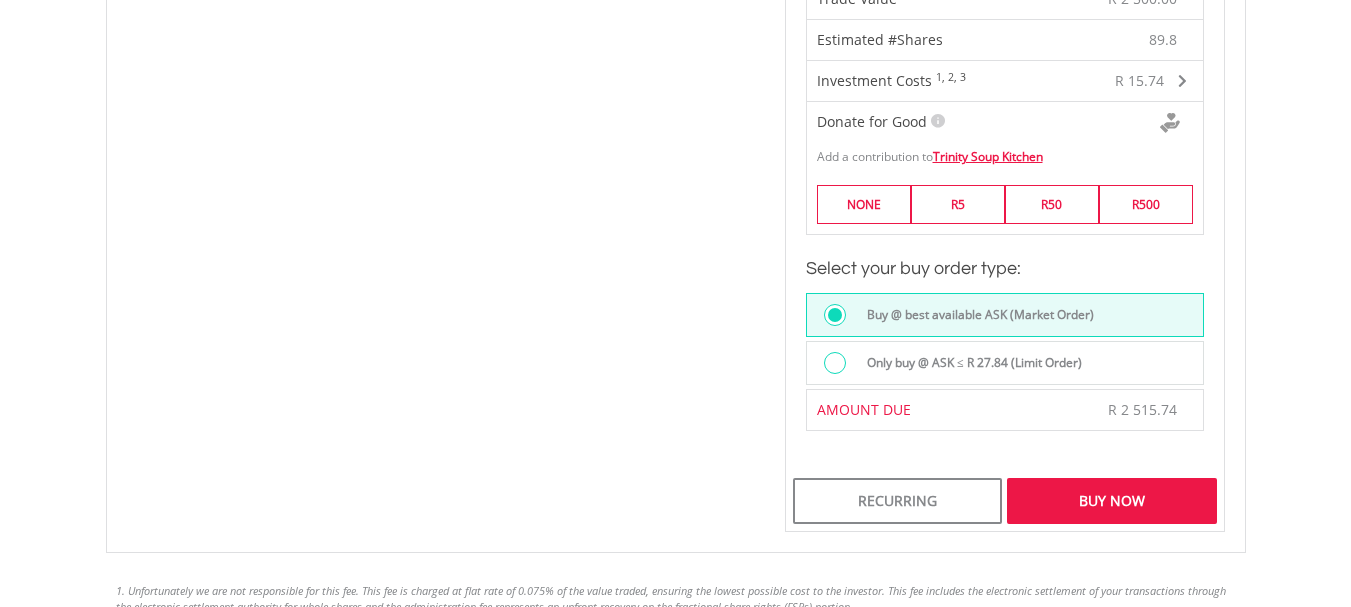scroll, scrollTop: 1285, scrollLeft: 0, axis: vertical 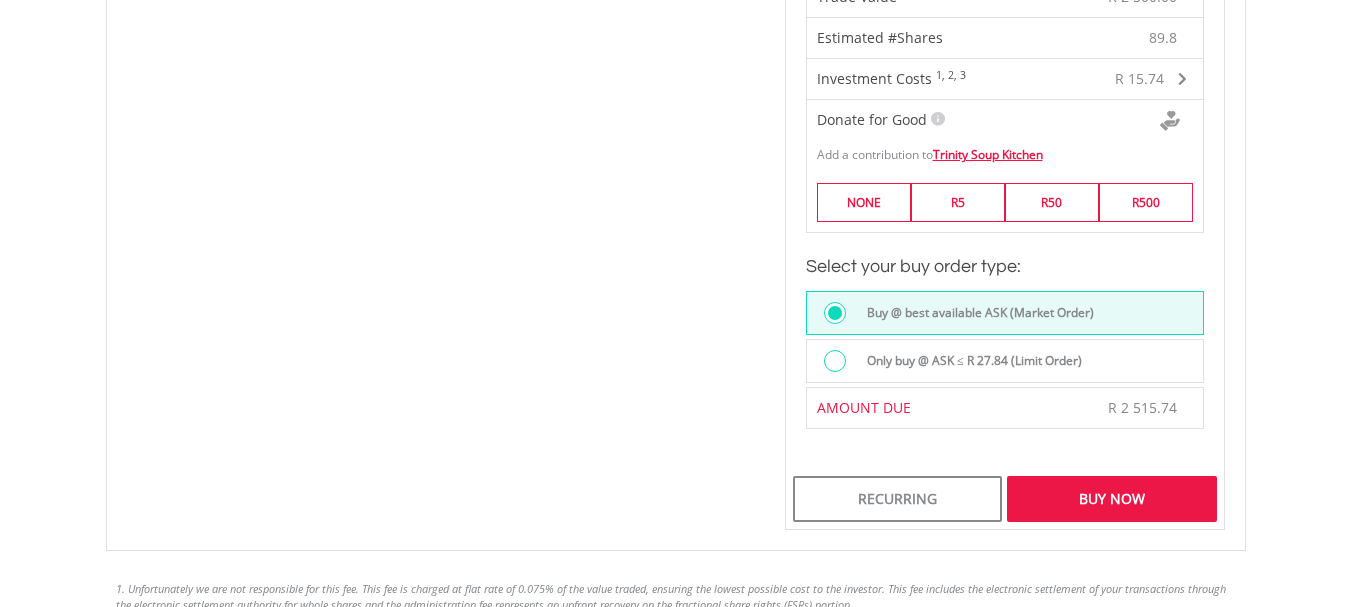 click on "Buy Now" at bounding box center (1111, 499) 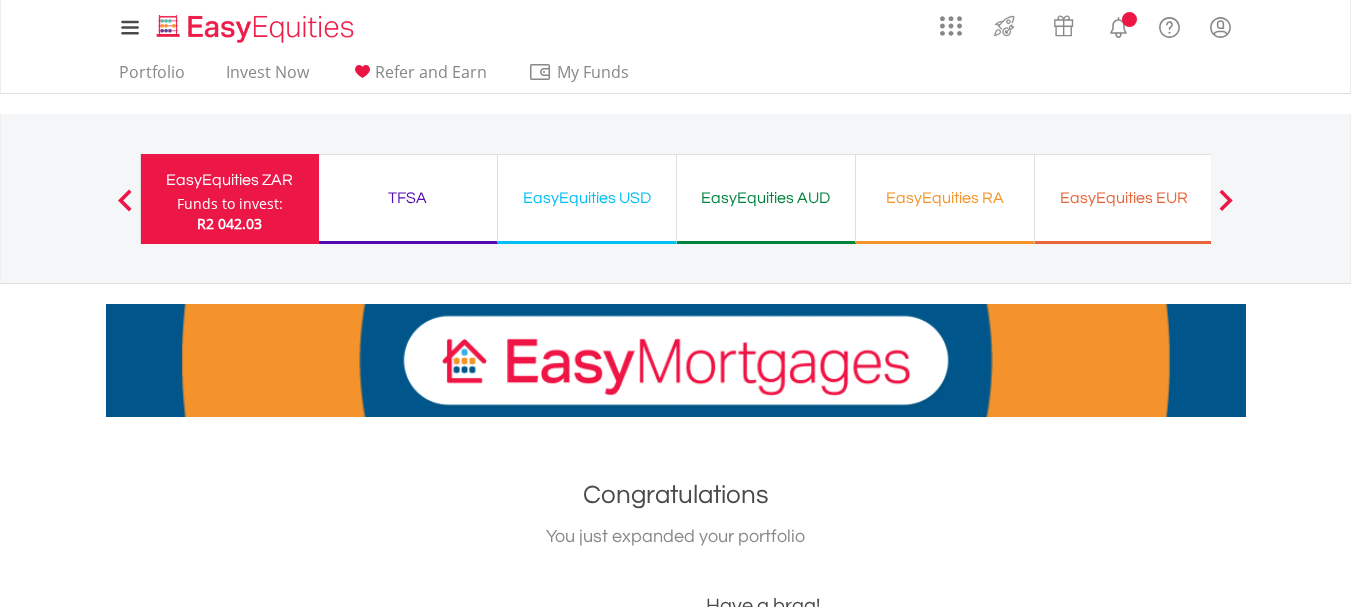 scroll, scrollTop: 0, scrollLeft: 0, axis: both 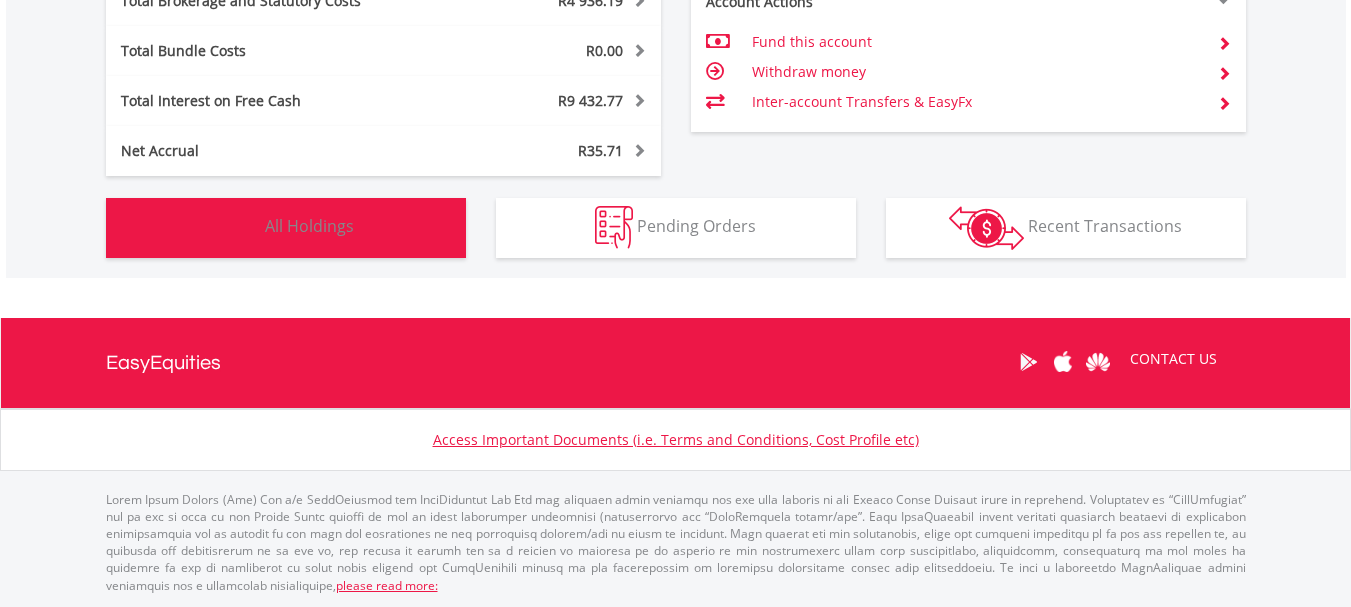 click on "All Holdings" at bounding box center (309, 226) 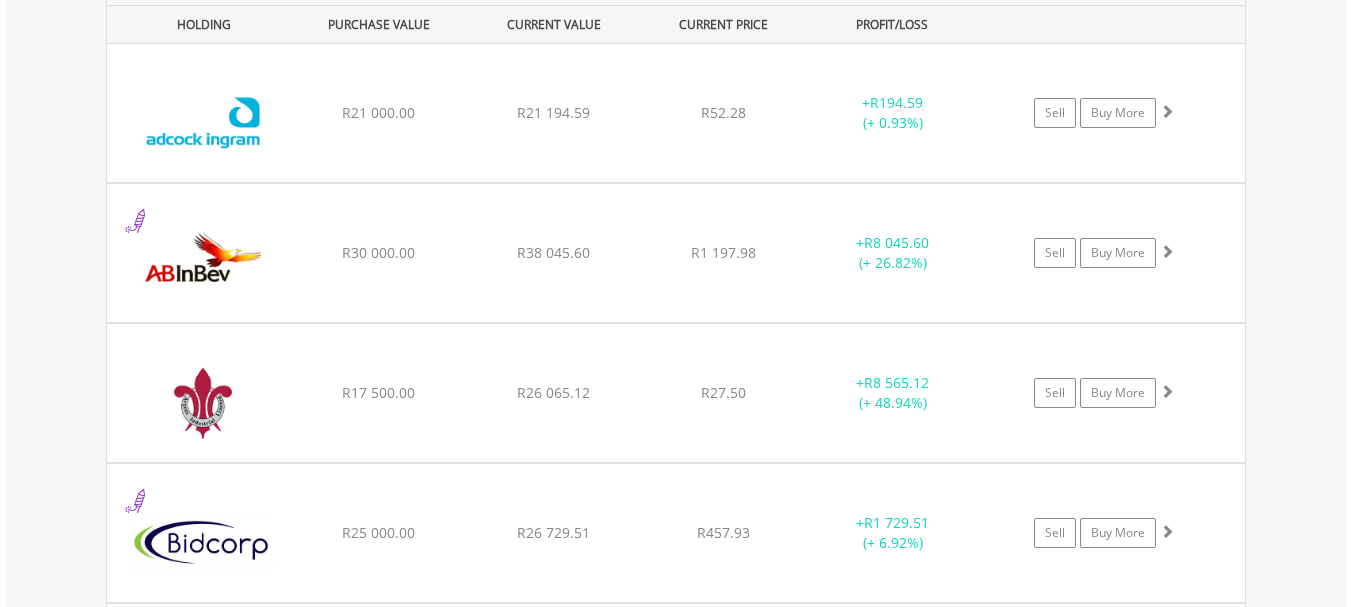 scroll, scrollTop: 1663, scrollLeft: 0, axis: vertical 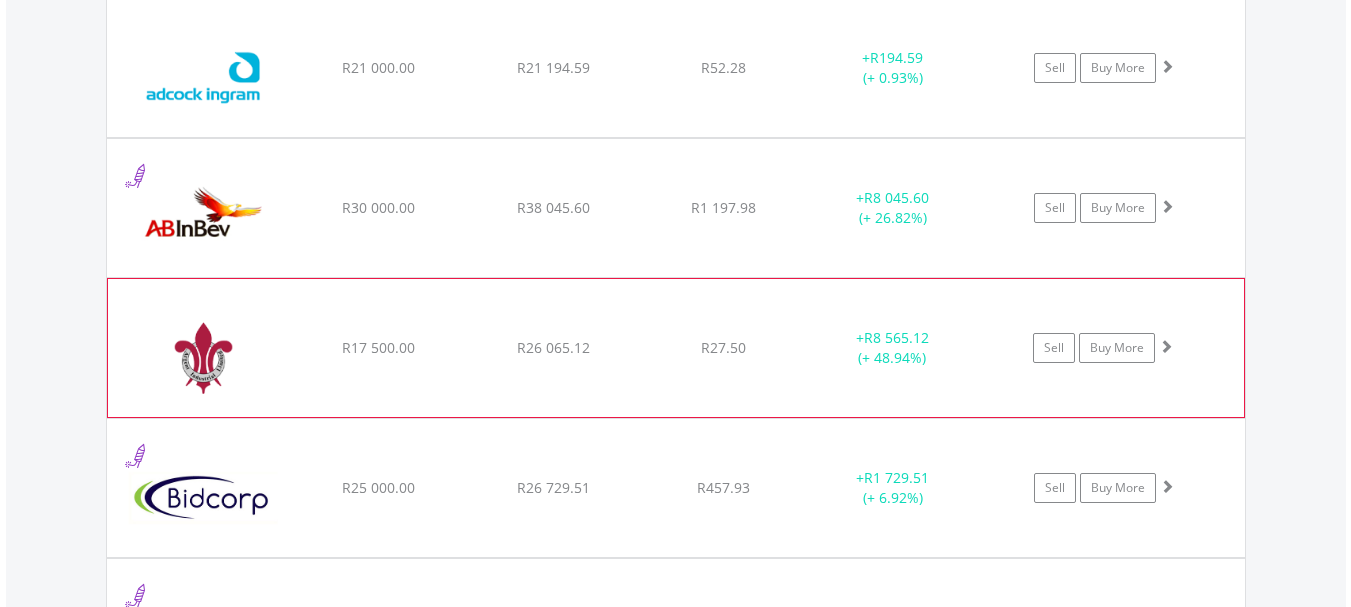 click on "R26 065.12" at bounding box center [553, 67] 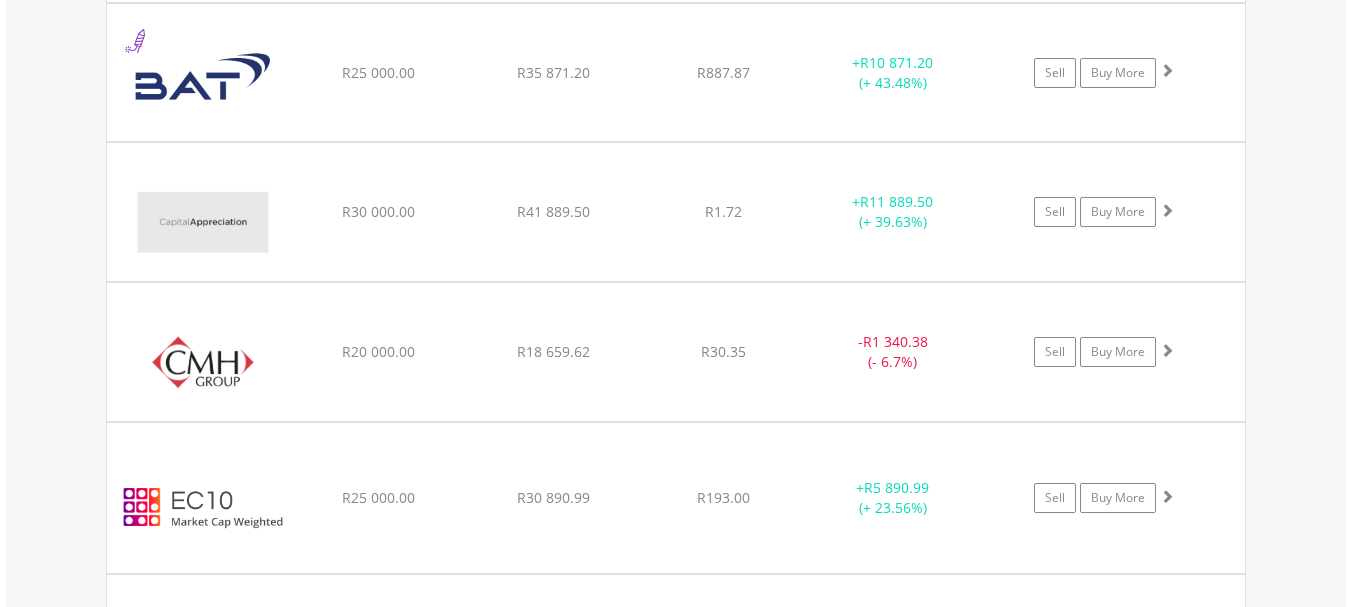 scroll, scrollTop: 2663, scrollLeft: 0, axis: vertical 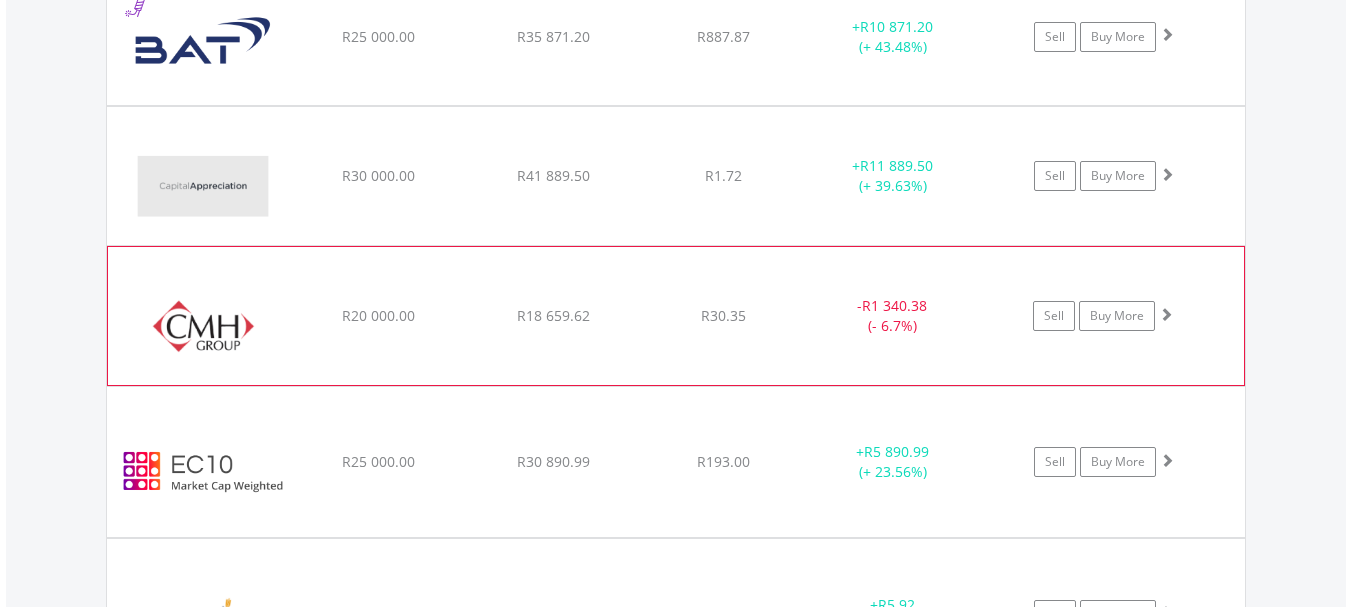 click on "﻿
Combined Motor Holdings Limited
R20 000.00
R18 659.62
R30.35
-  R1 340.38 (- 6.7%)
Sell
Buy More" at bounding box center [676, -932] 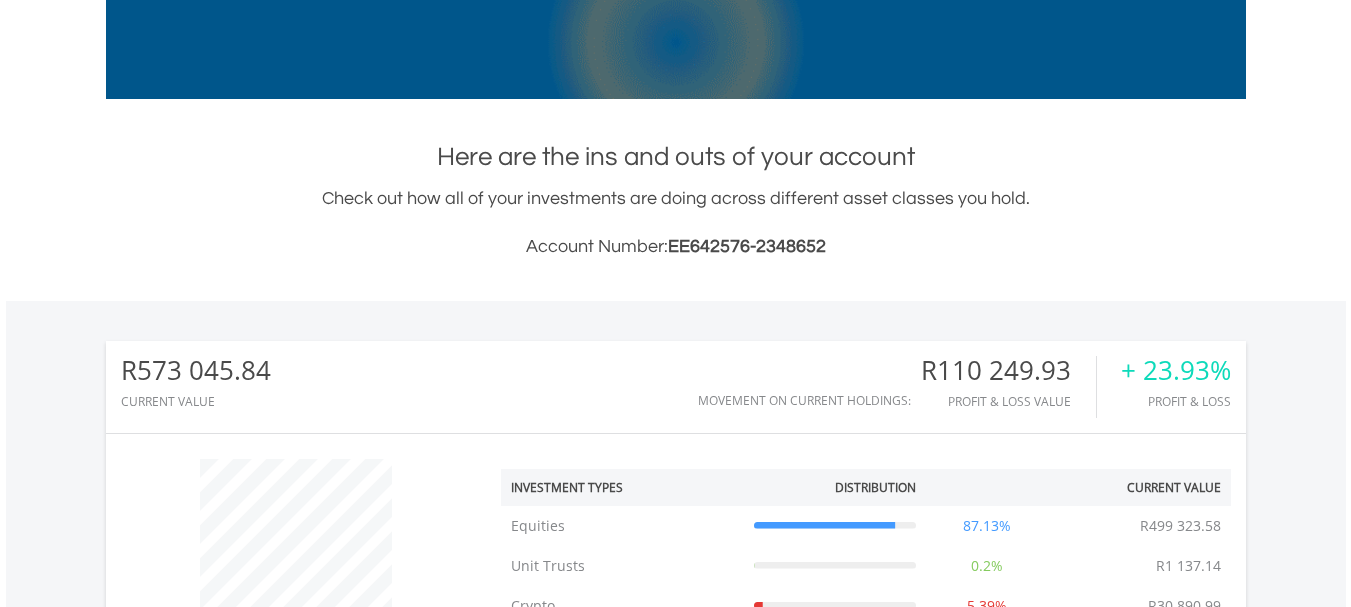 scroll, scrollTop: 0, scrollLeft: 0, axis: both 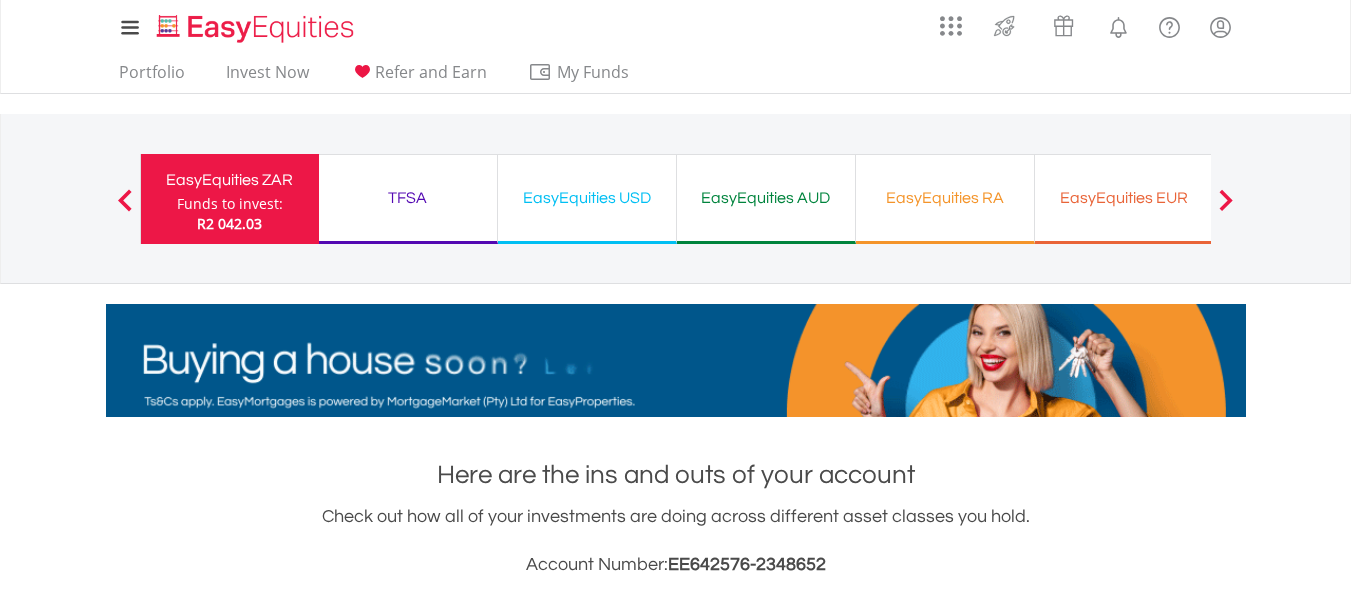 click at bounding box center (1226, 199) 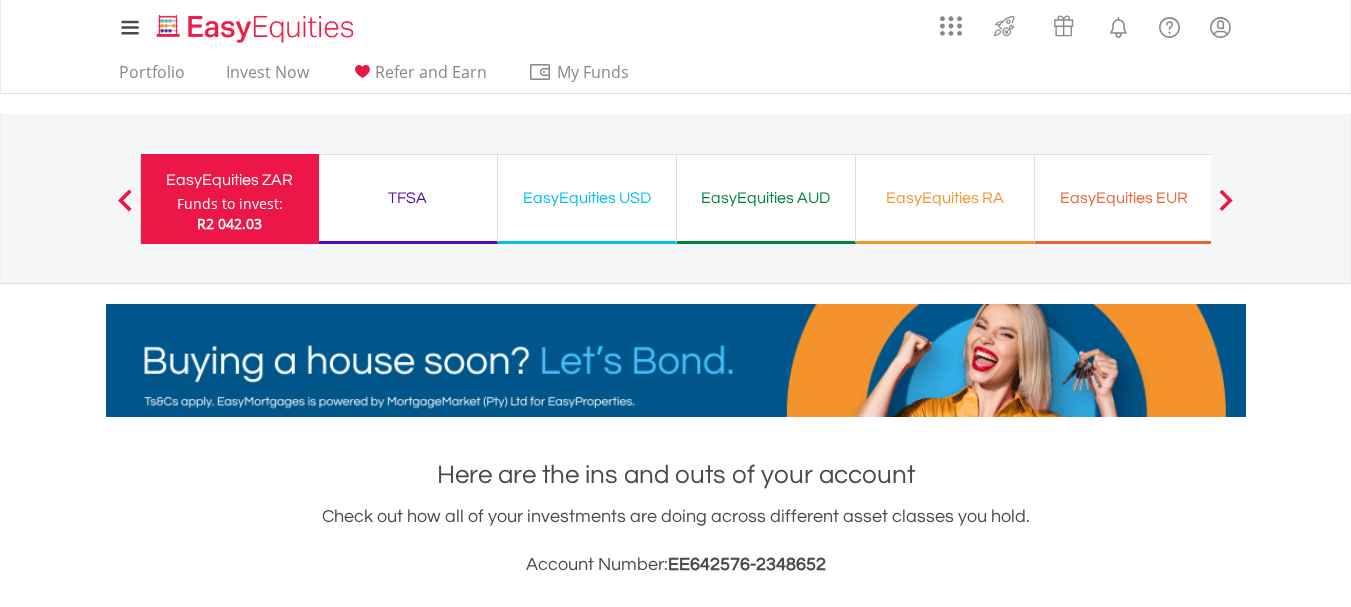 click at bounding box center (1226, 200) 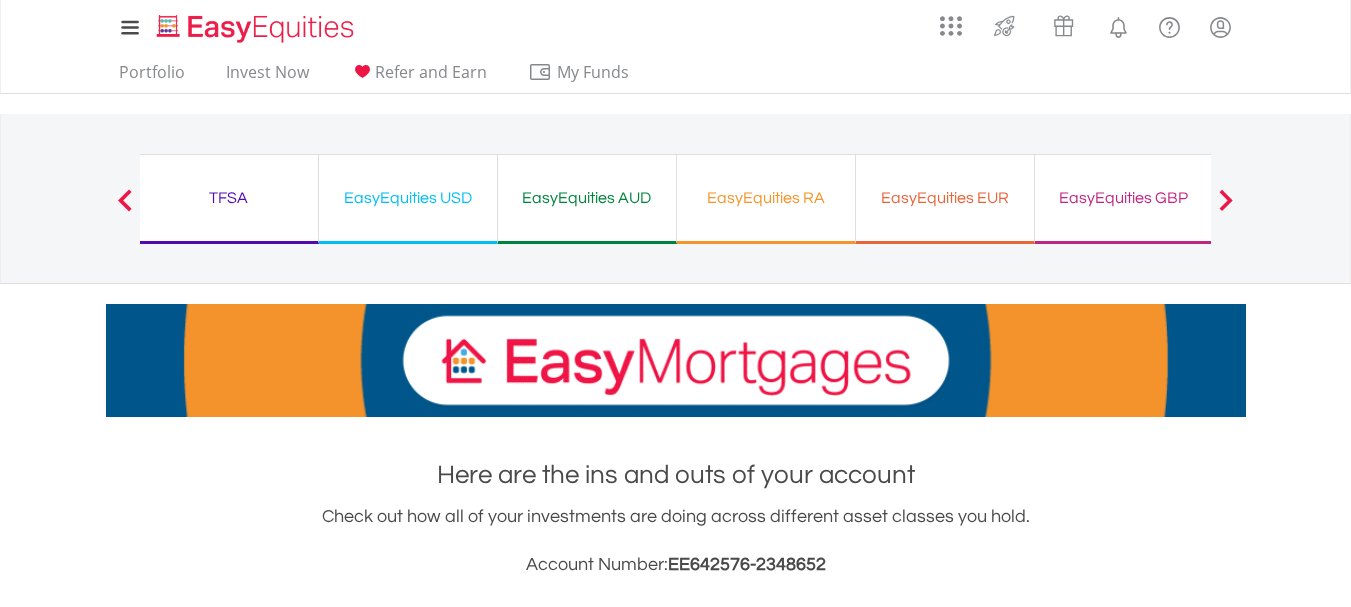 click at bounding box center (1226, 200) 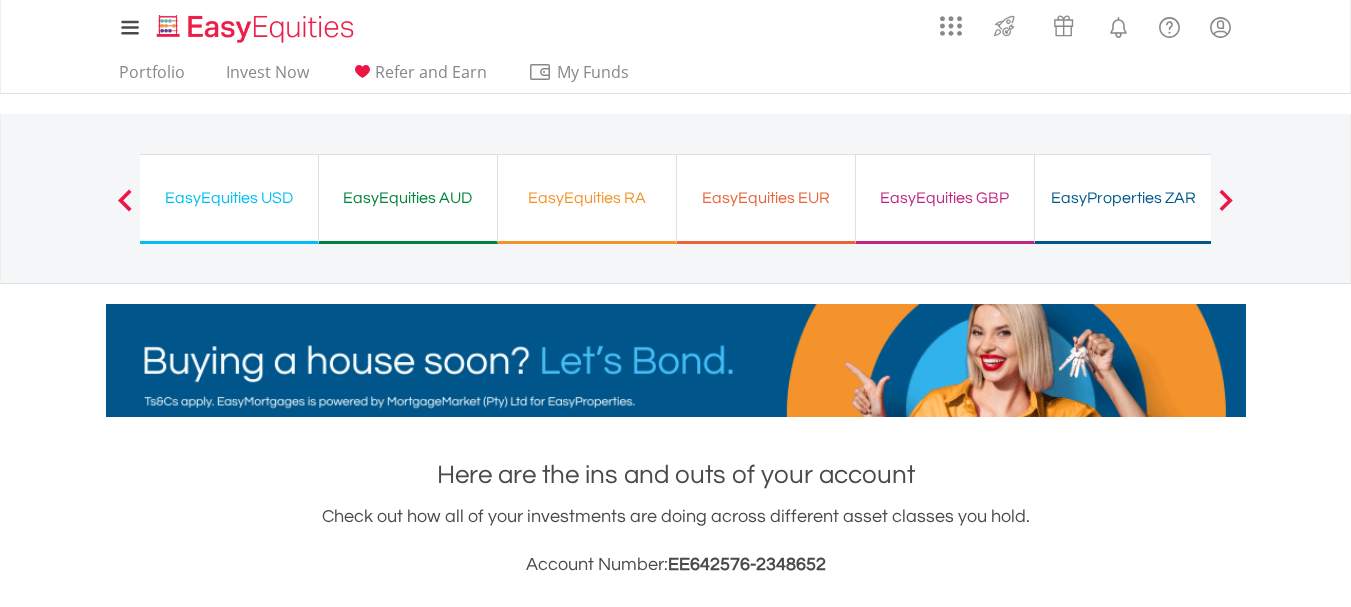 click at bounding box center (1226, 200) 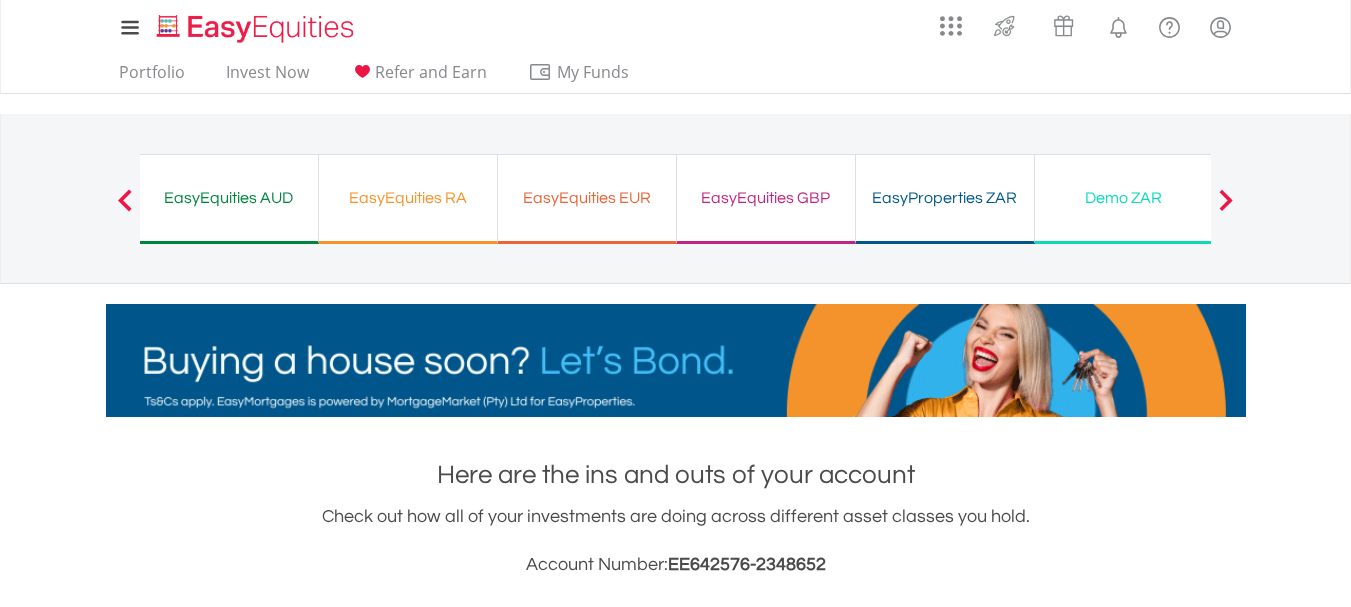 click at bounding box center [1226, 200] 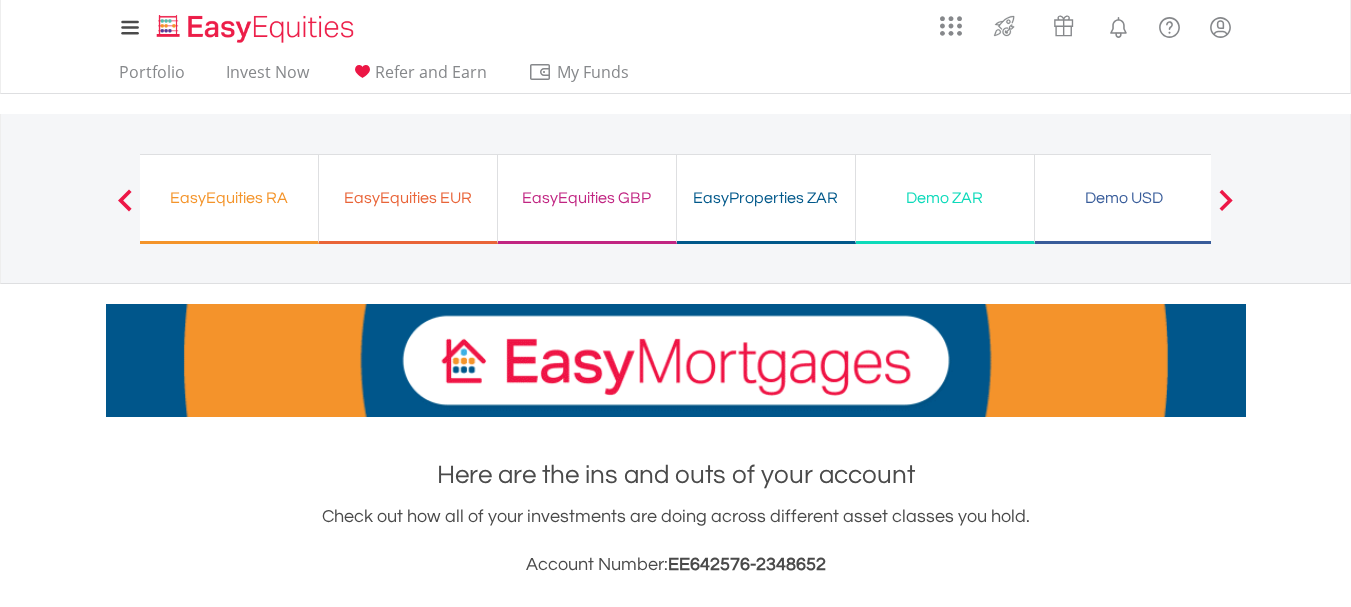 click at bounding box center (1226, 200) 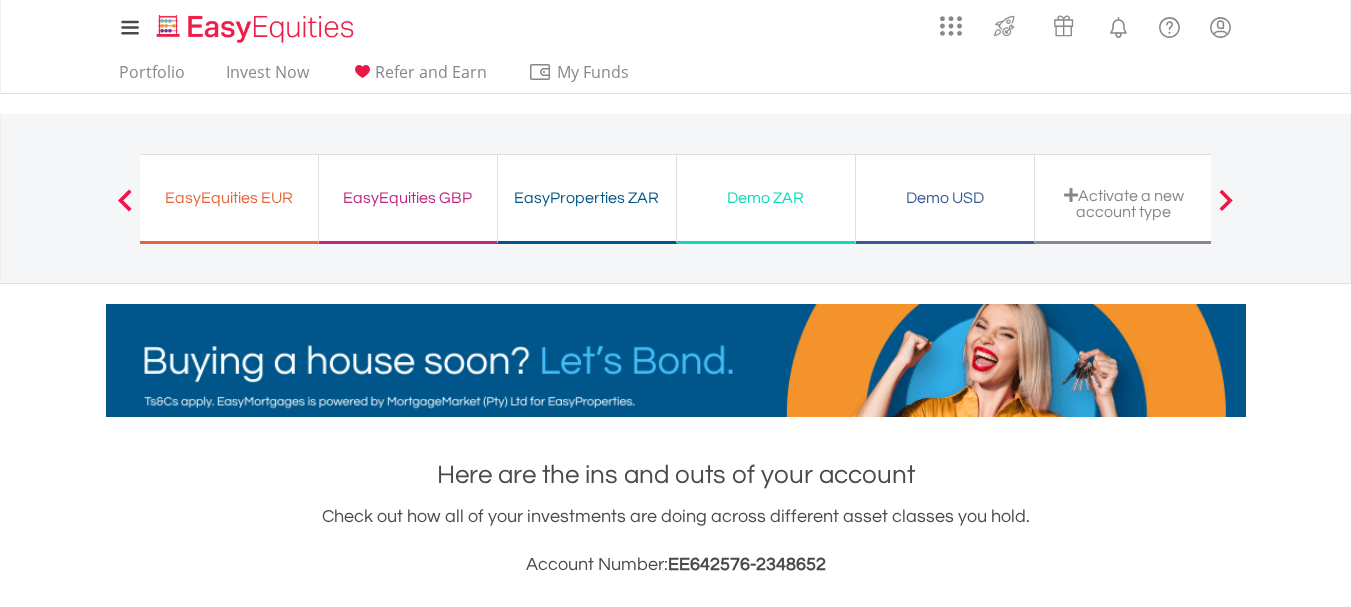 click at bounding box center [1226, 200] 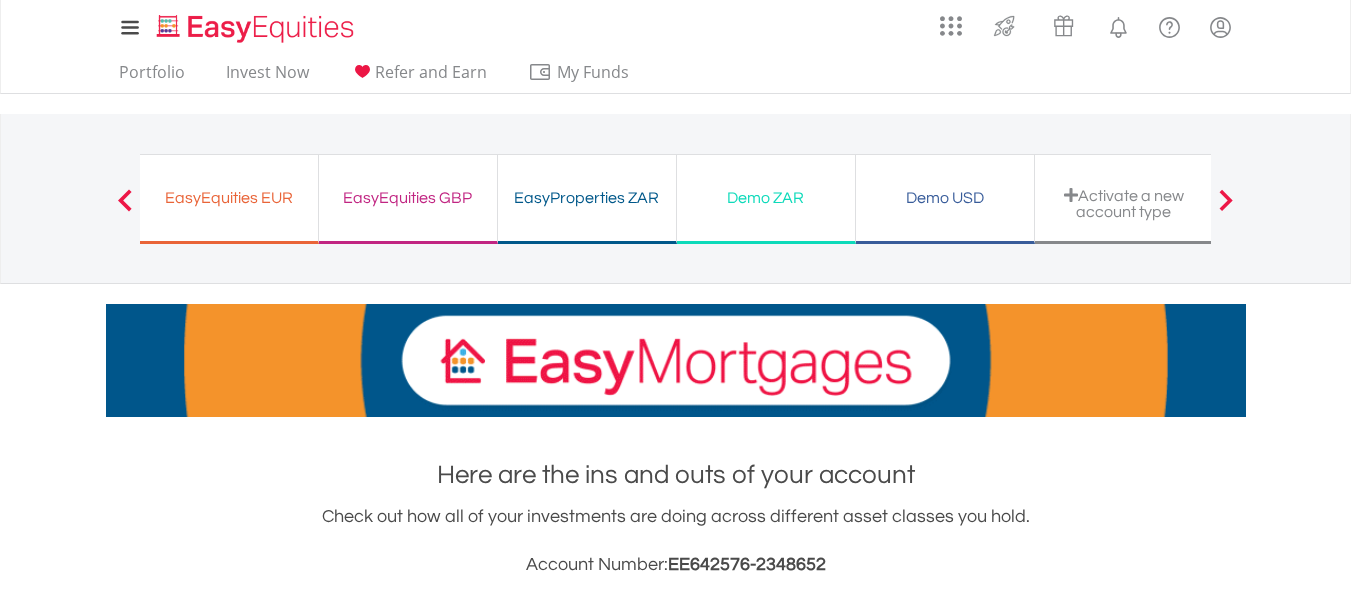 click on "Previous" at bounding box center [125, 209] 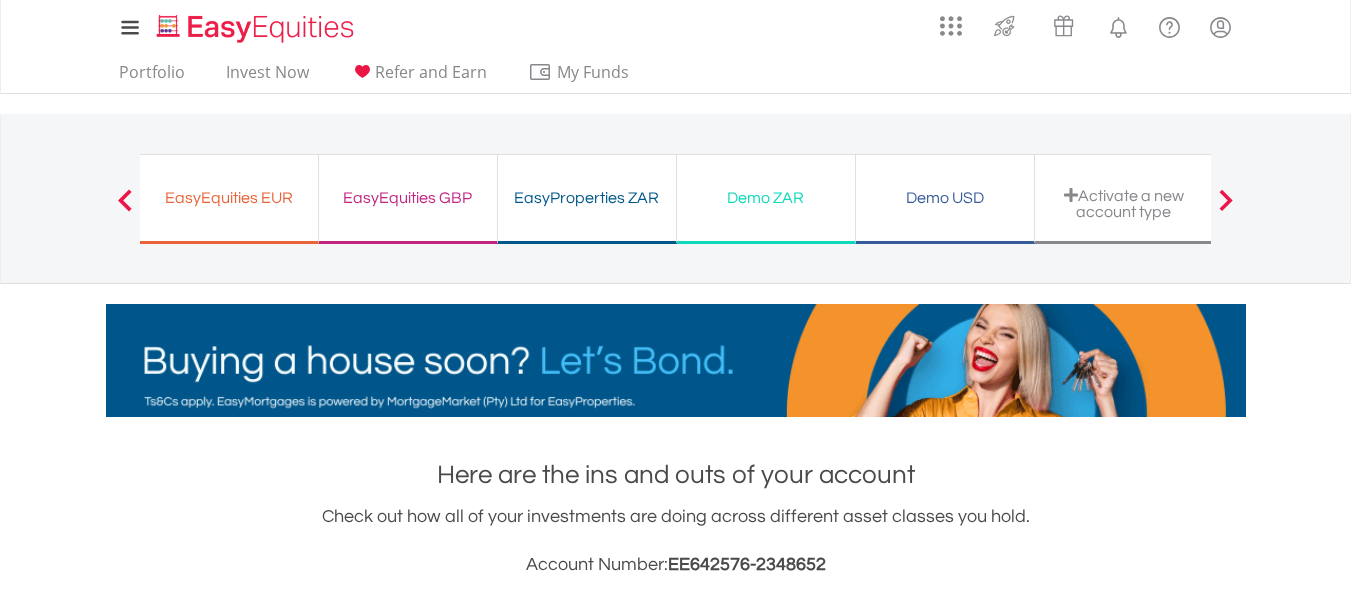 click on "Previous" at bounding box center (125, 209) 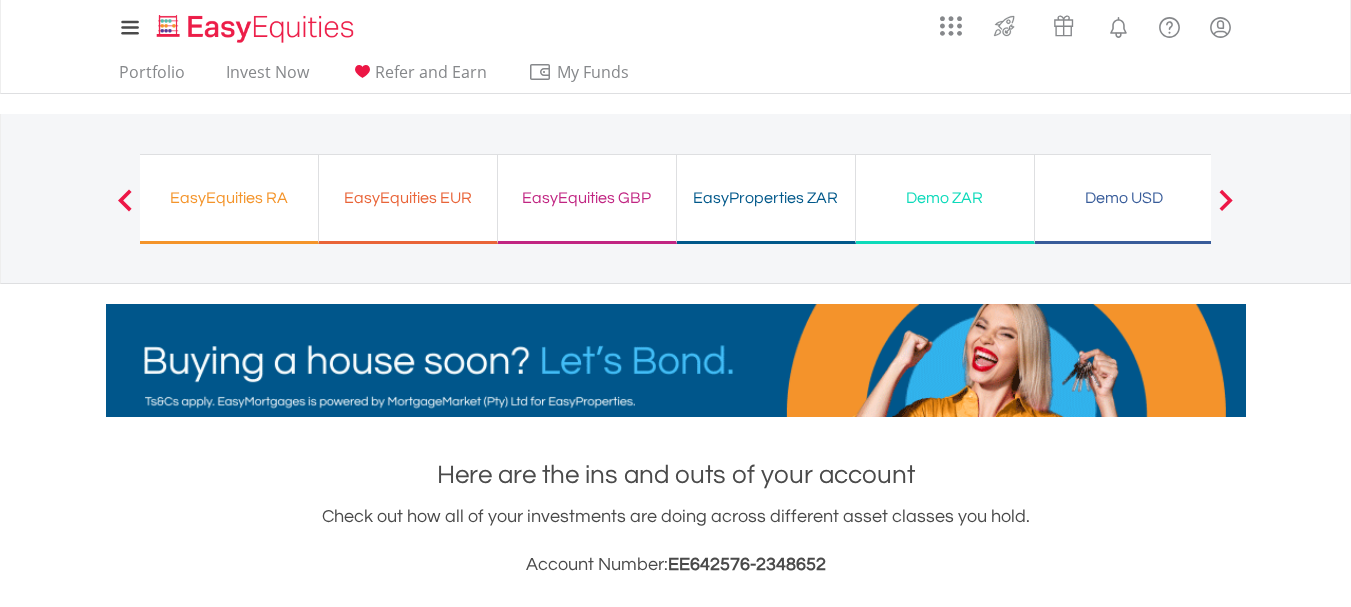 click on "Previous" at bounding box center (125, 209) 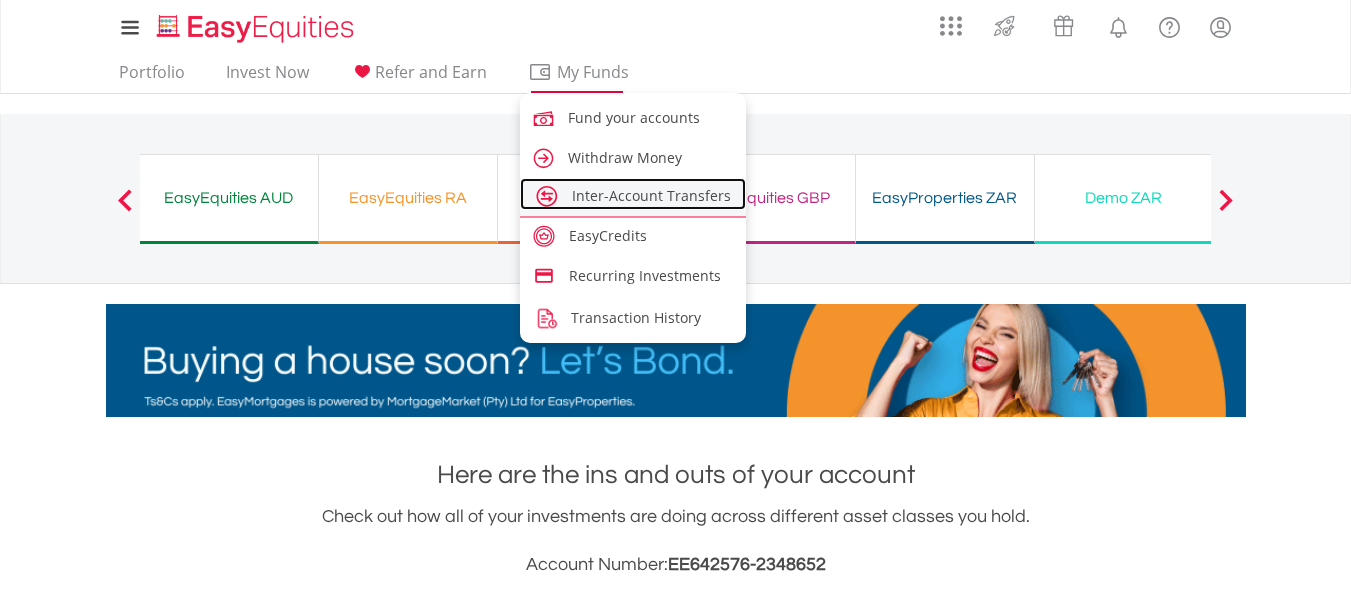 click on "Inter-Account Transfers" at bounding box center (651, 195) 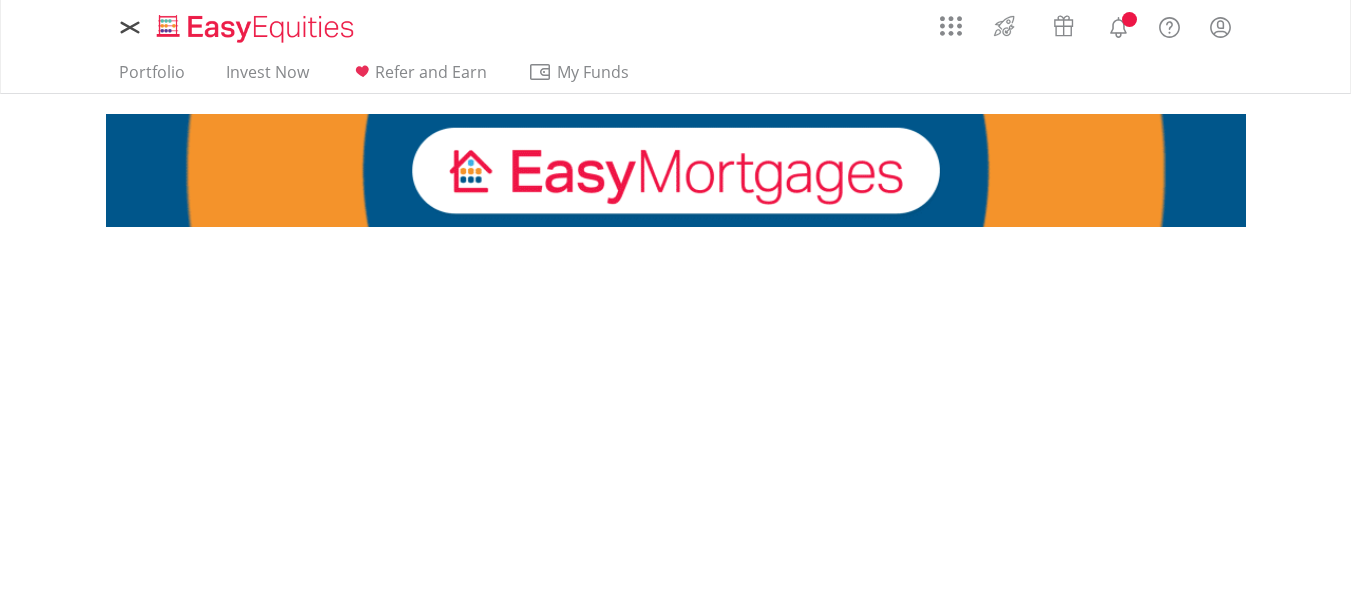 scroll, scrollTop: 0, scrollLeft: 0, axis: both 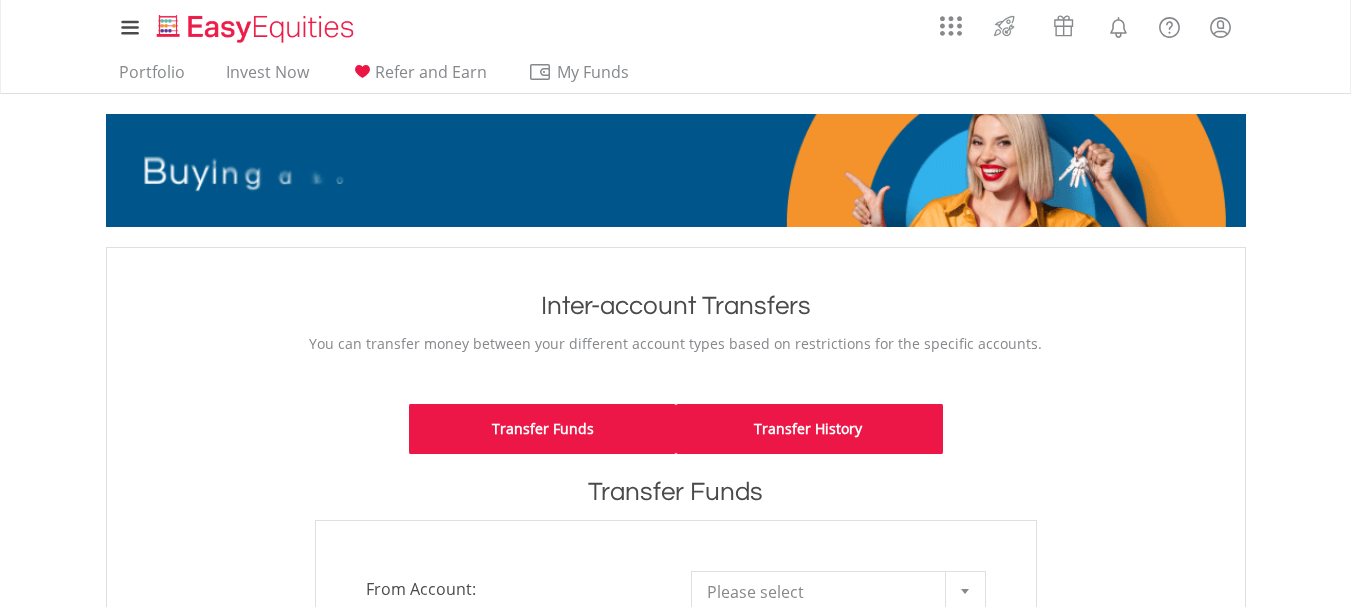 click on "Transfer History" at bounding box center (809, 429) 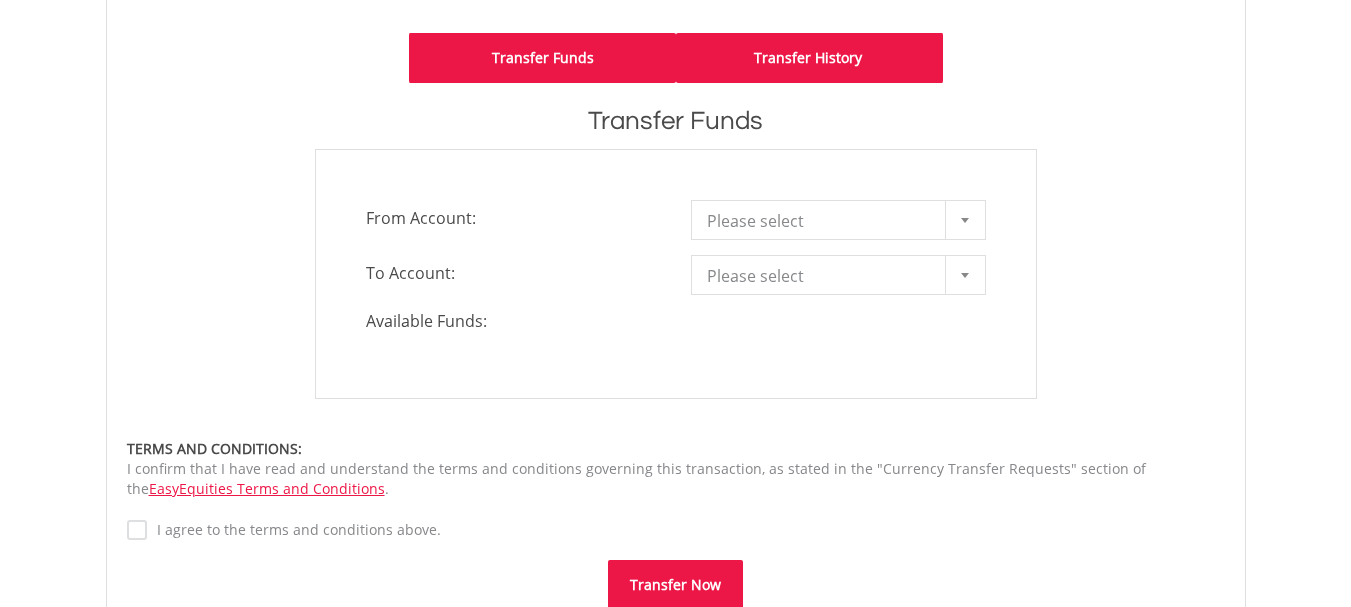 scroll, scrollTop: 400, scrollLeft: 0, axis: vertical 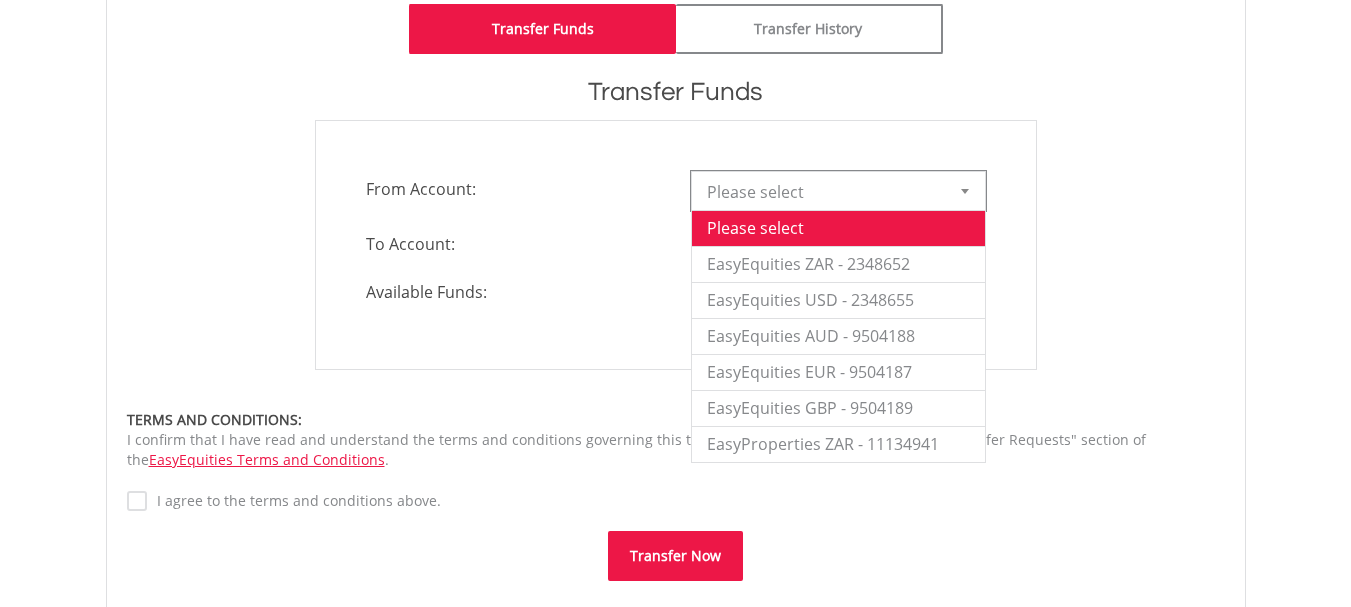 click at bounding box center (965, 191) 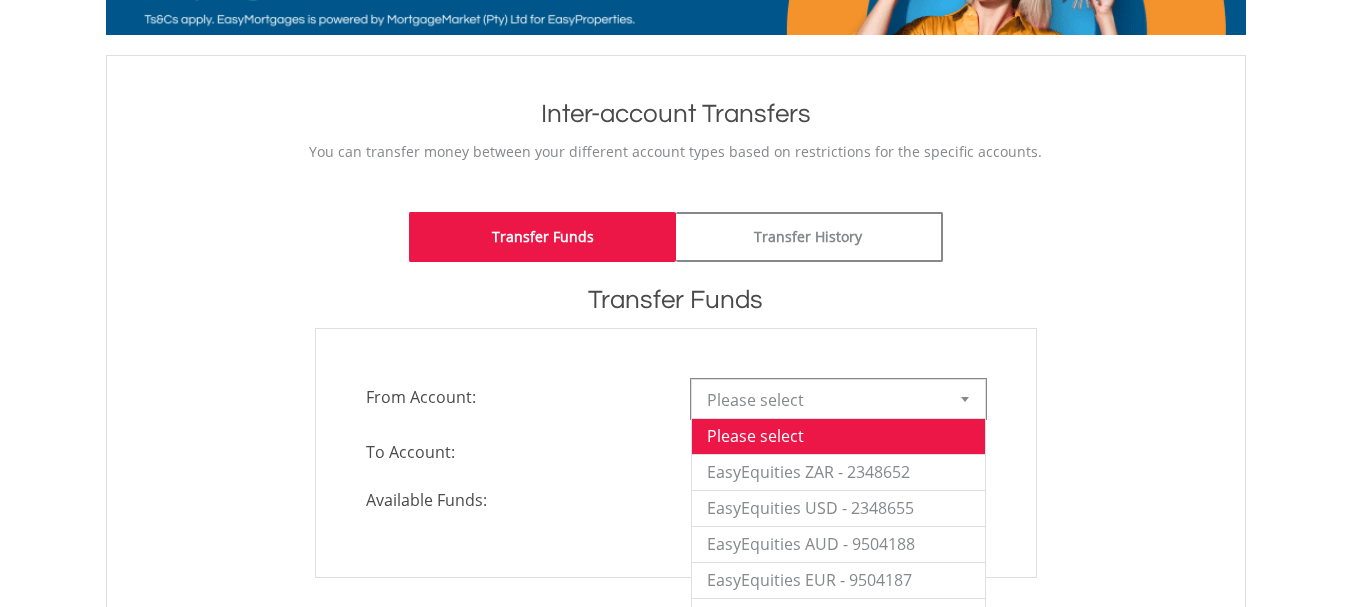 scroll, scrollTop: 100, scrollLeft: 0, axis: vertical 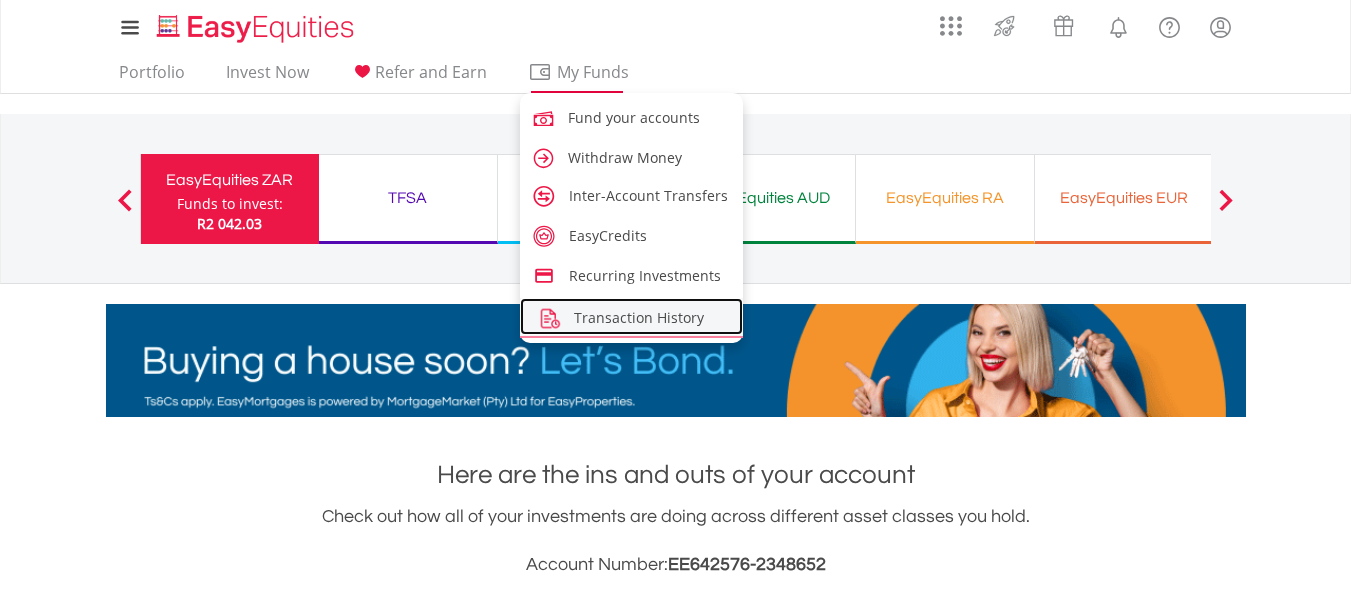 click on "Transaction History" at bounding box center [639, 317] 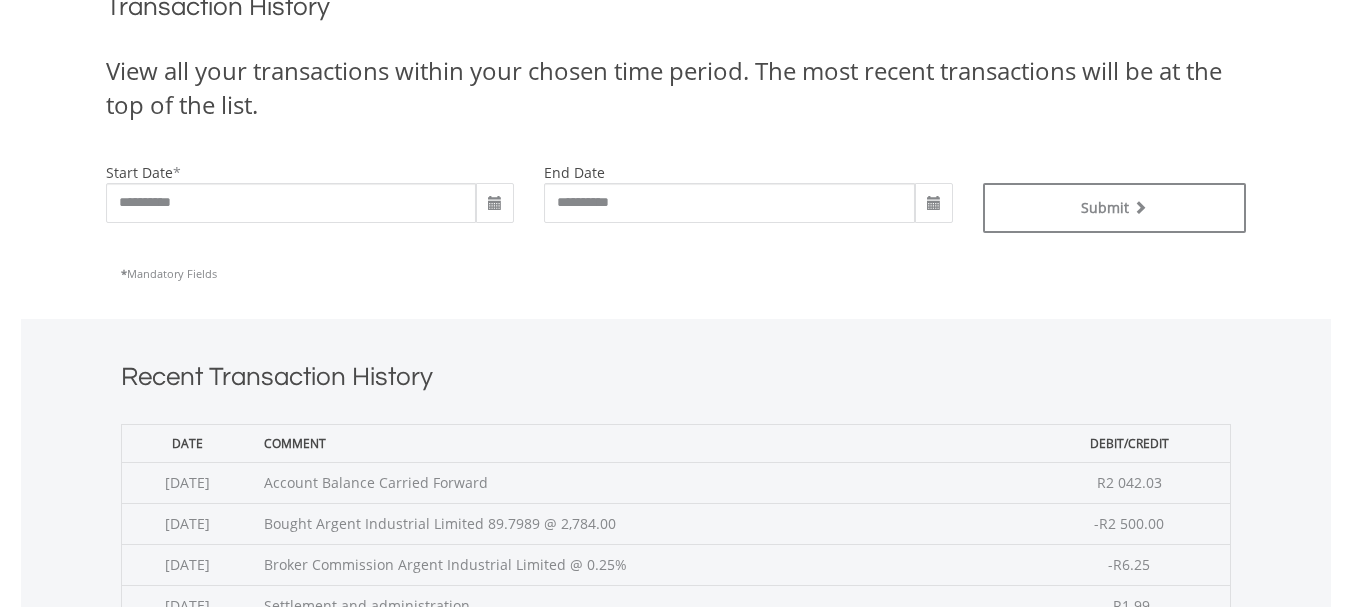 scroll, scrollTop: 400, scrollLeft: 0, axis: vertical 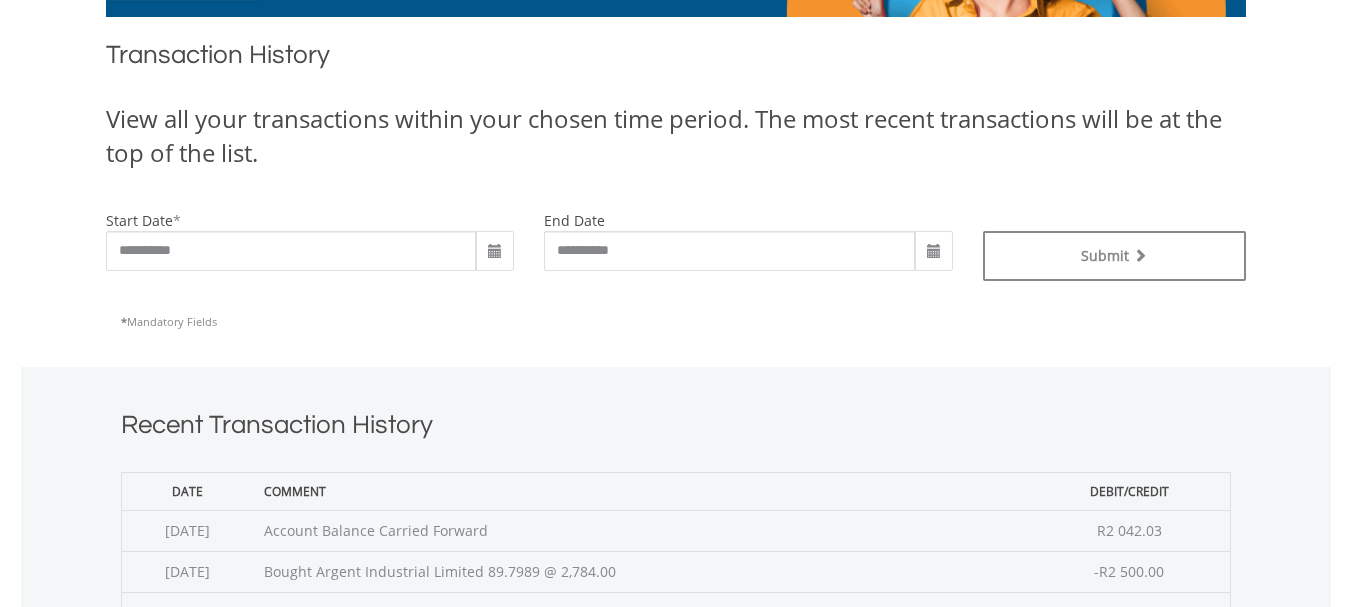 click at bounding box center [495, 252] 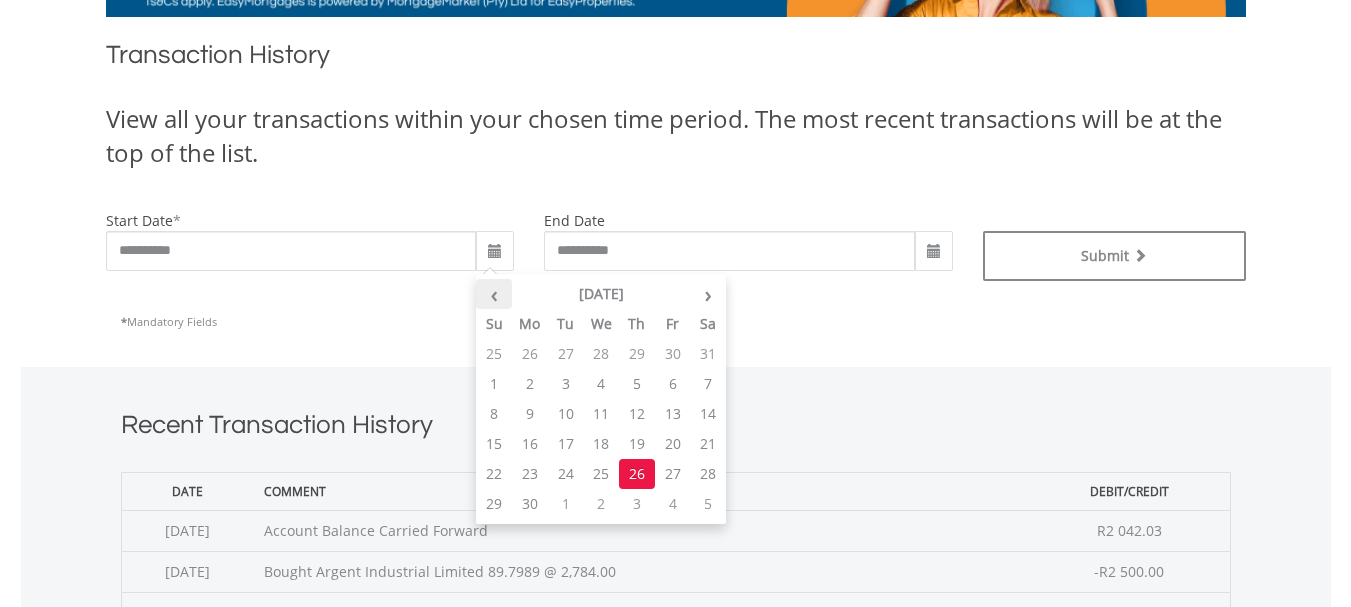 click on "‹" at bounding box center (494, 294) 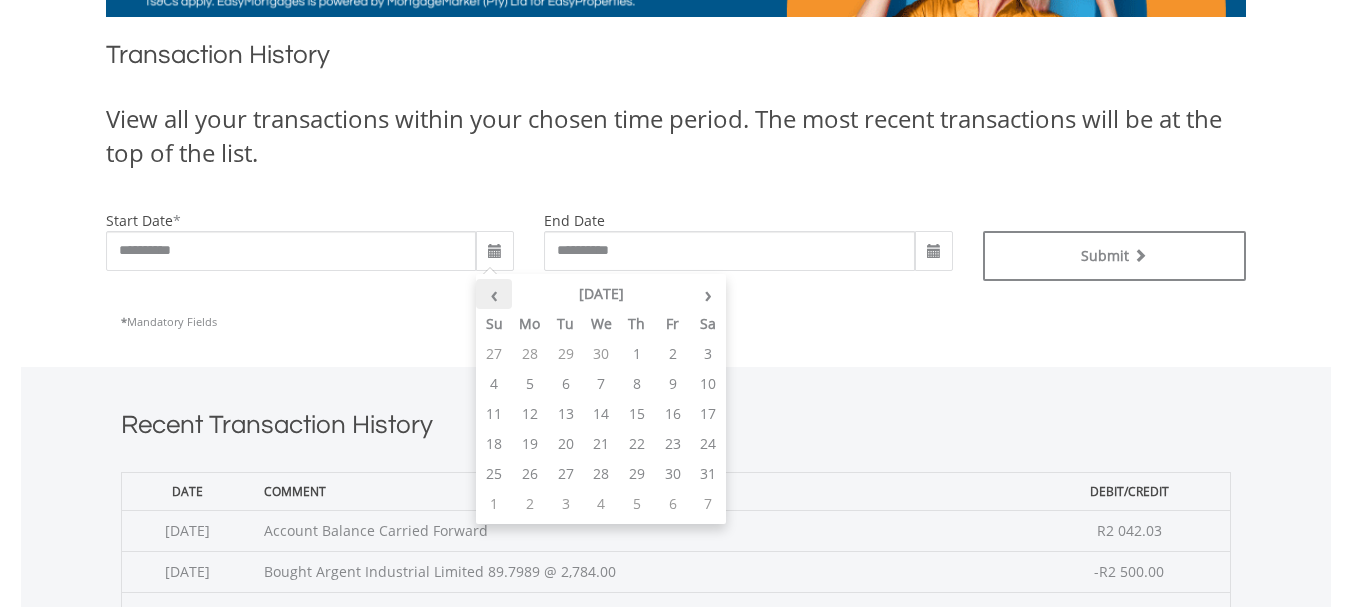 click on "‹" at bounding box center [494, 294] 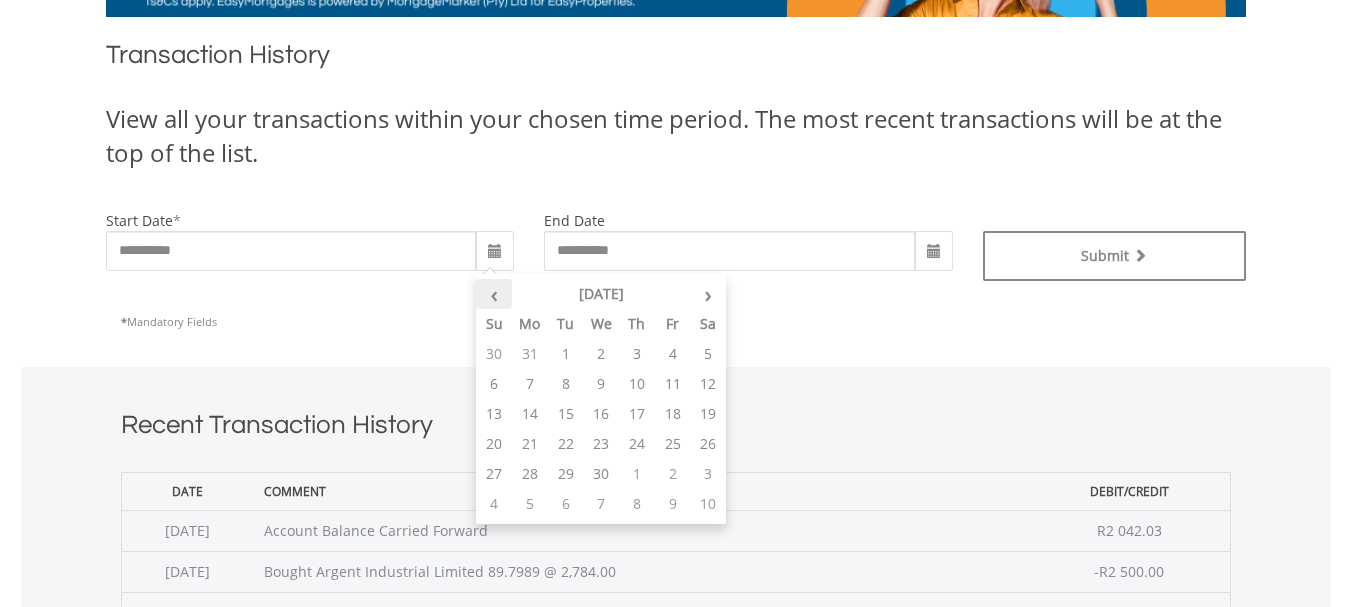 click on "‹" at bounding box center [494, 294] 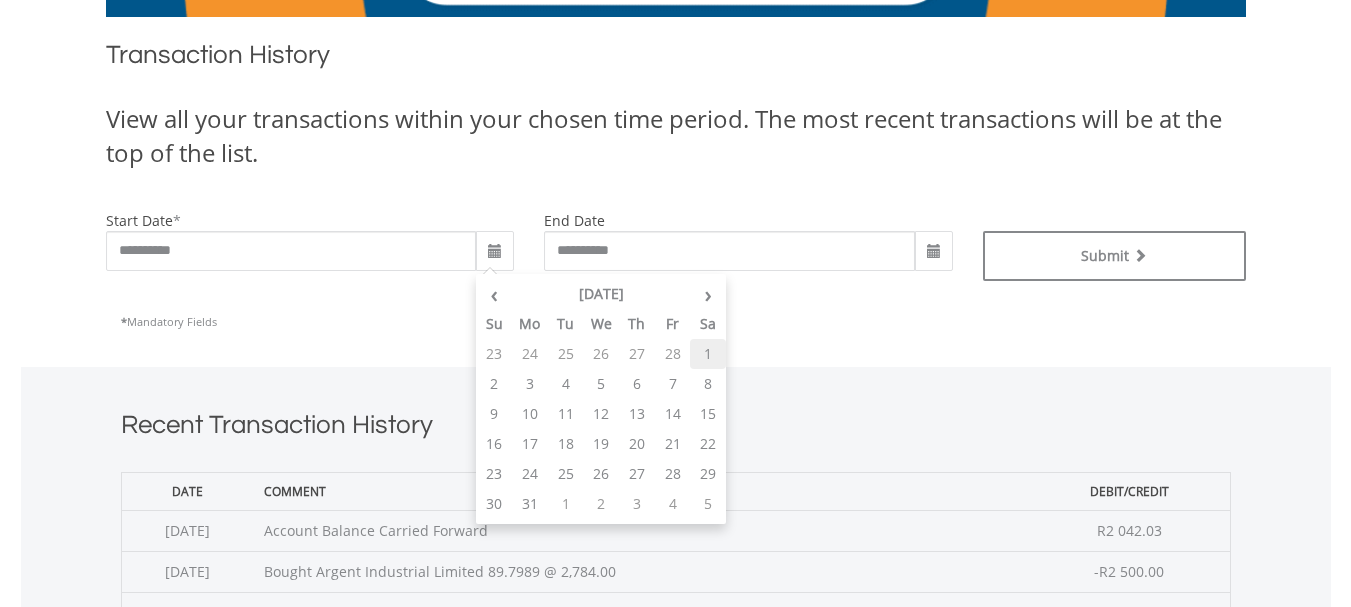 click on "1" at bounding box center [708, 354] 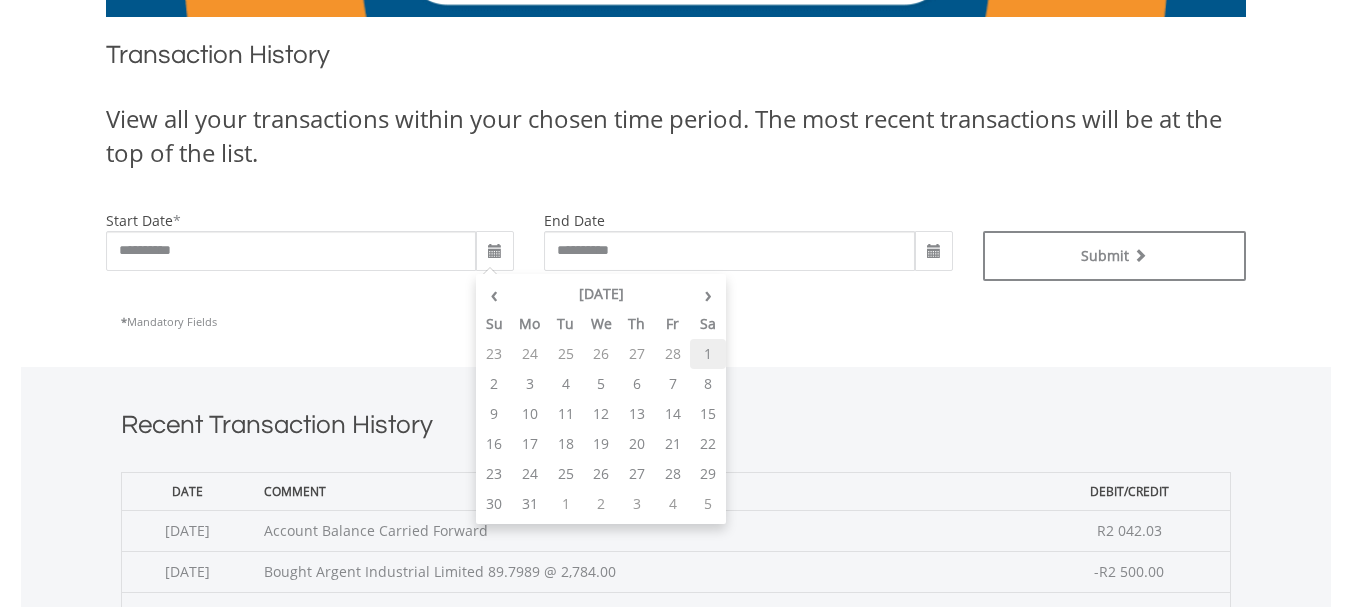 type on "**********" 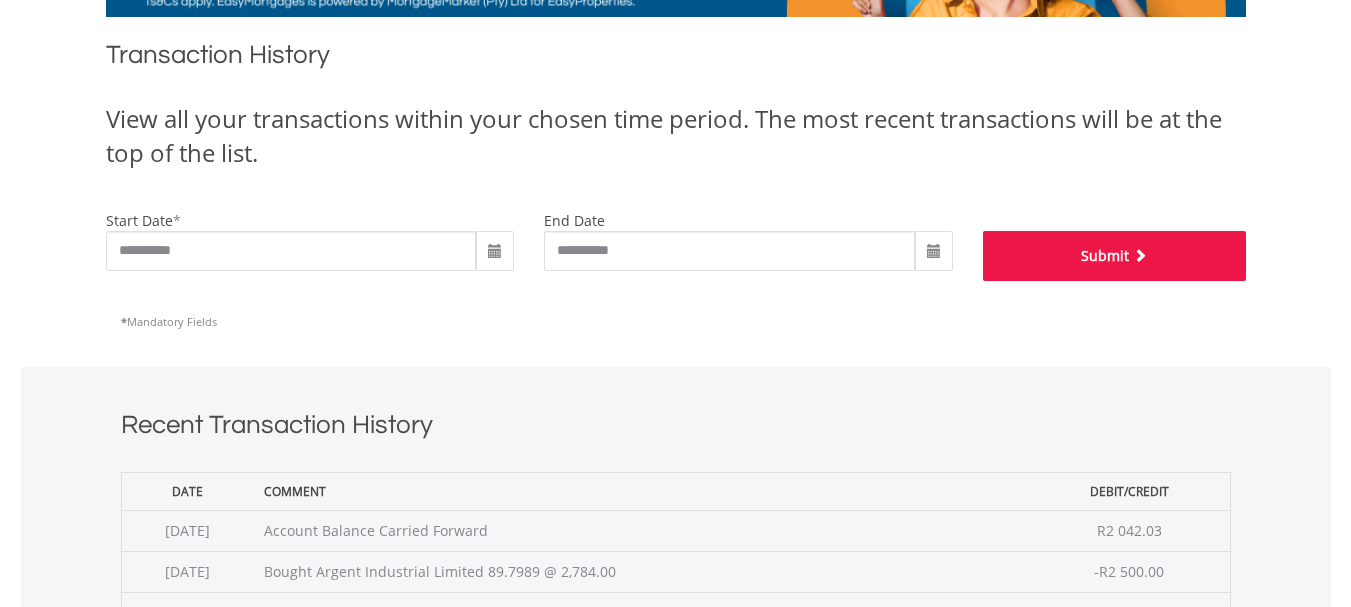 click on "Submit" at bounding box center [1114, 256] 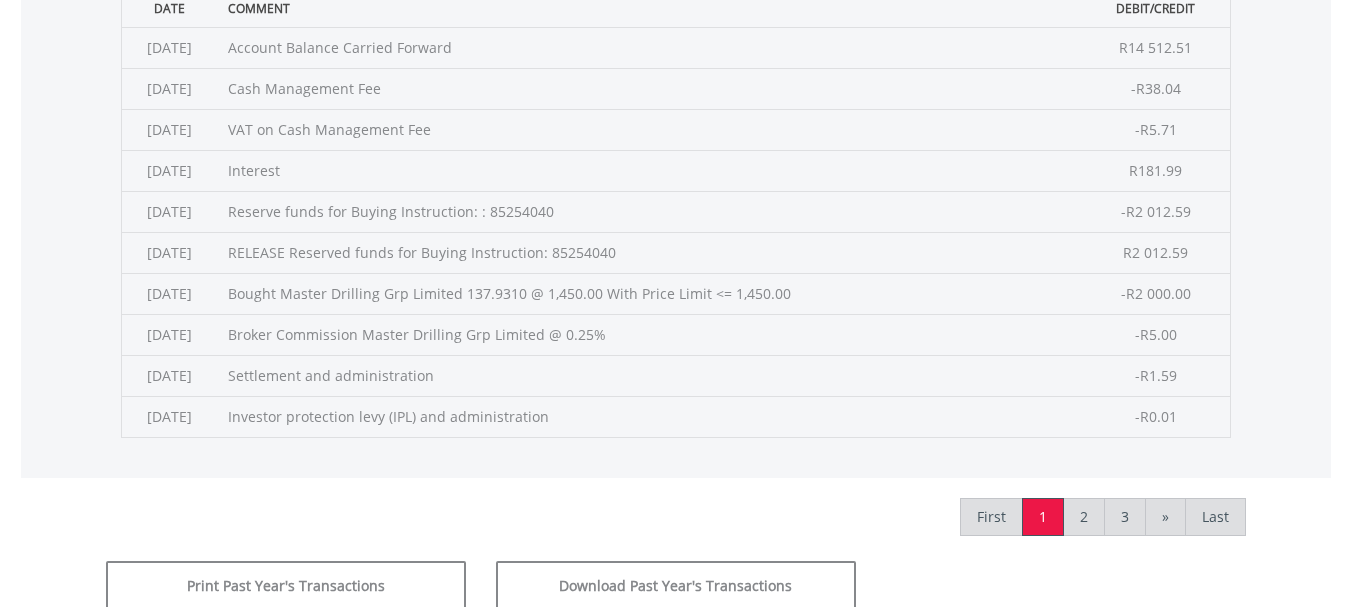scroll, scrollTop: 900, scrollLeft: 0, axis: vertical 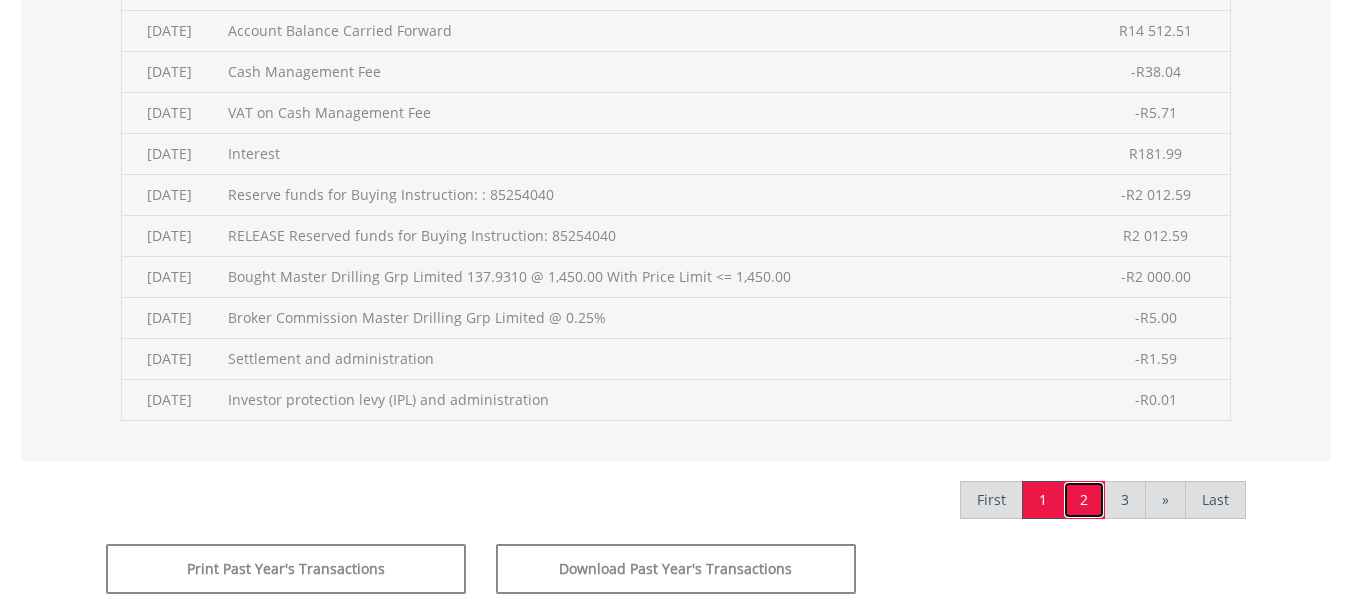 click on "2" at bounding box center [1084, 500] 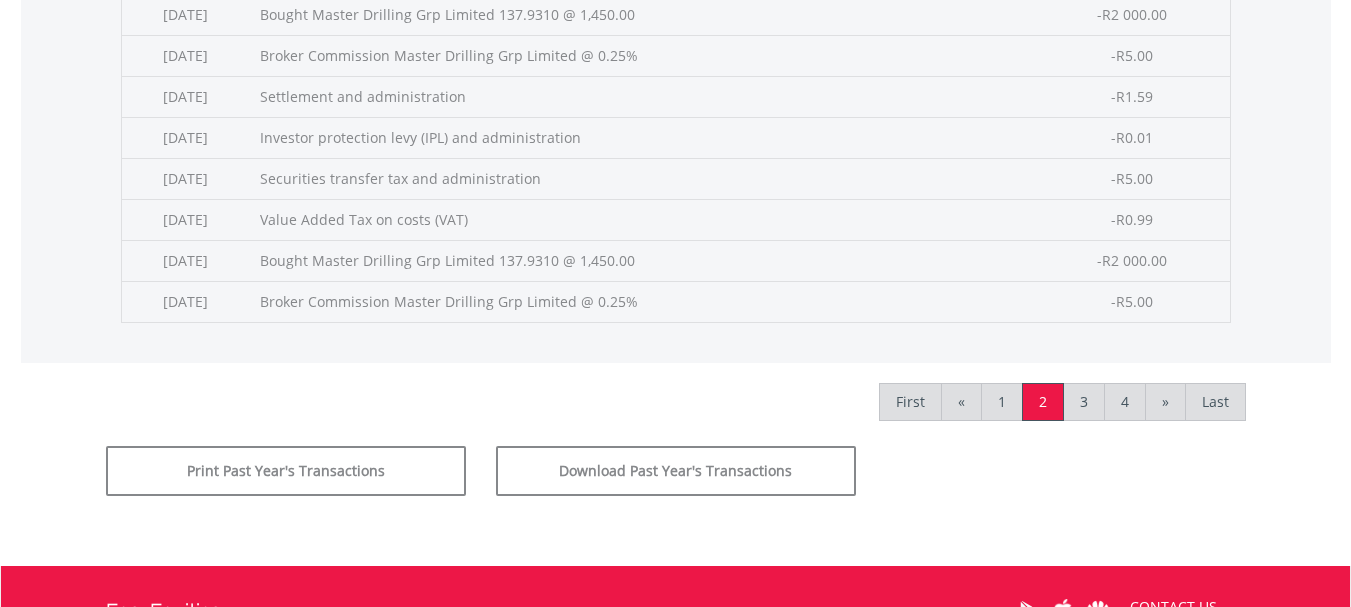 scroll, scrollTop: 1000, scrollLeft: 0, axis: vertical 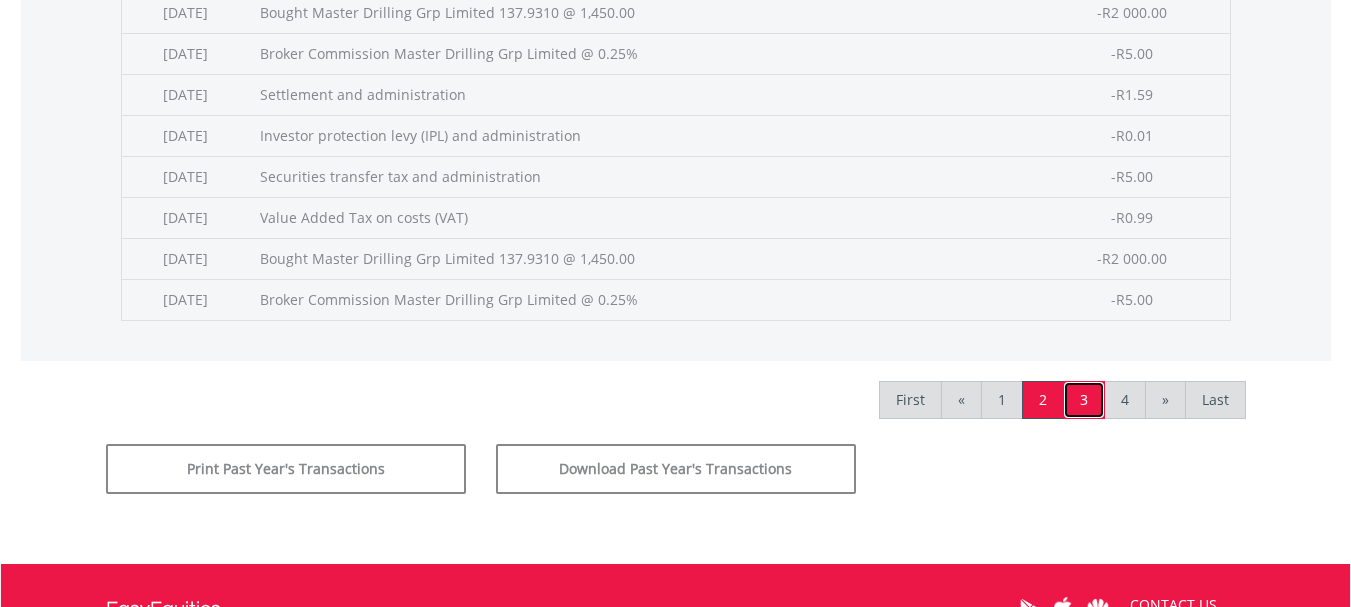 click on "3" at bounding box center (1084, 400) 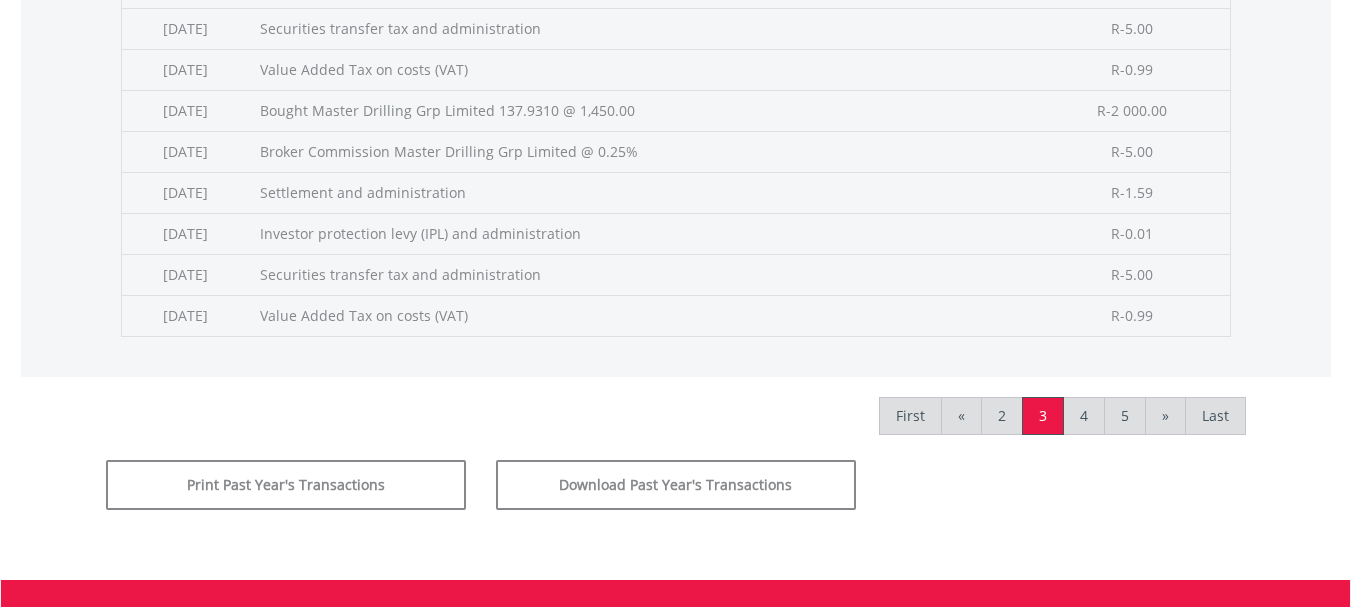 scroll, scrollTop: 1000, scrollLeft: 0, axis: vertical 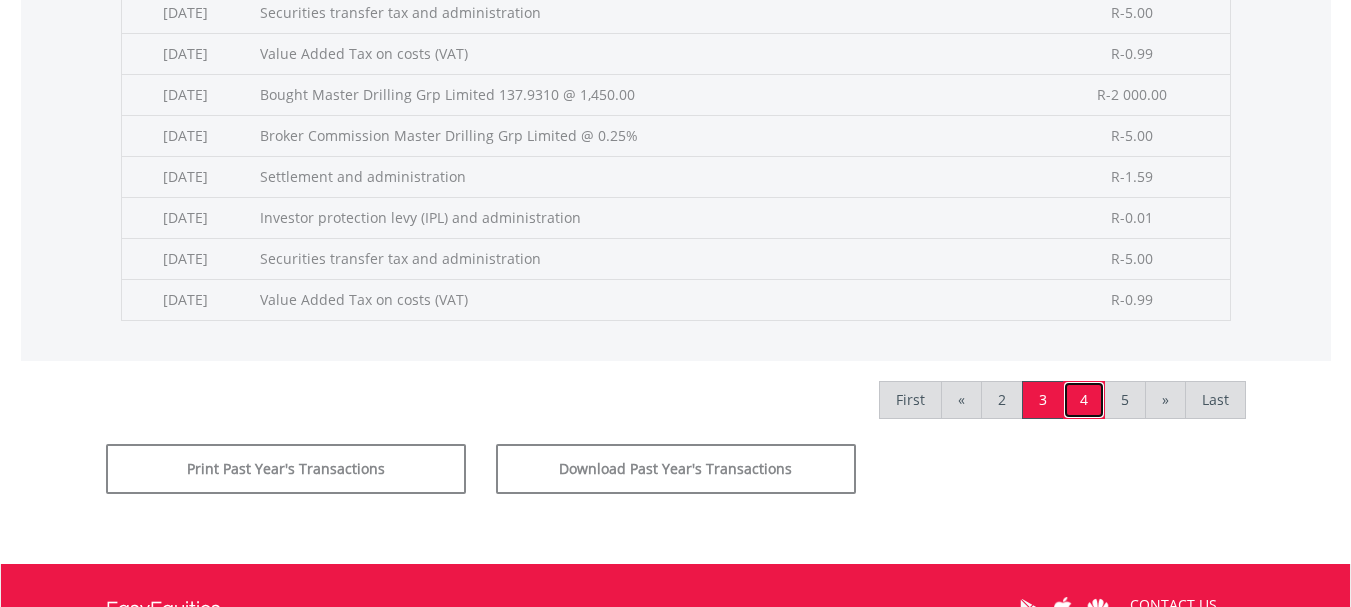 click on "4" at bounding box center [1084, 400] 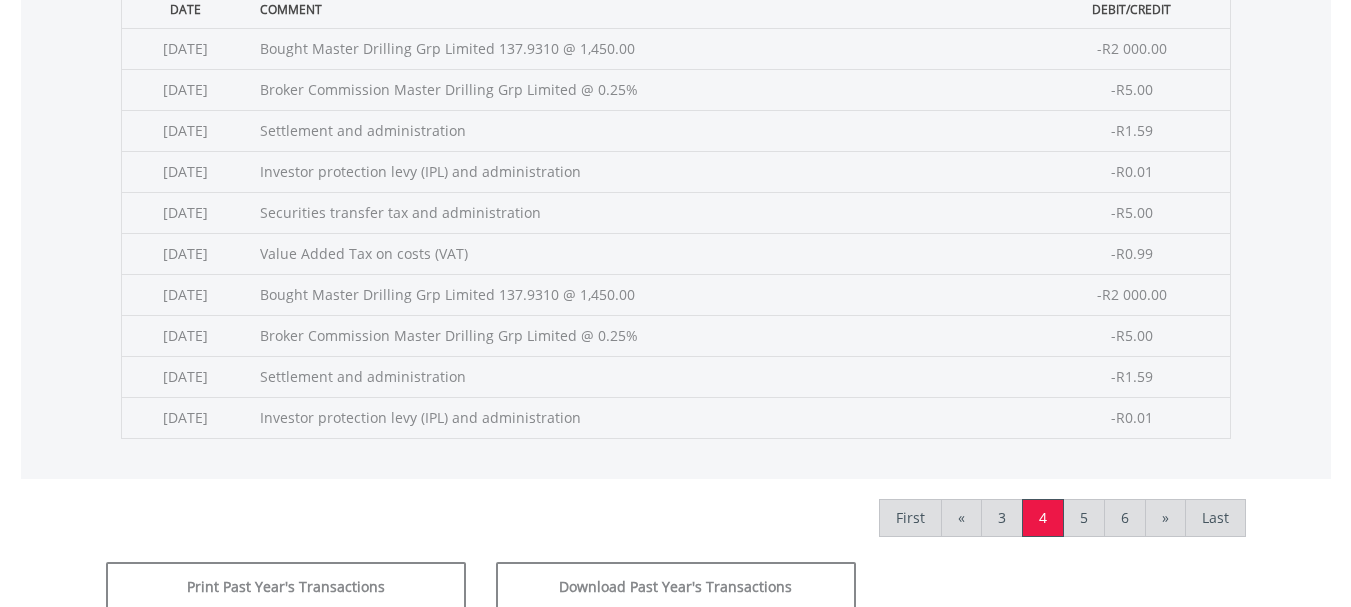 scroll, scrollTop: 1000, scrollLeft: 0, axis: vertical 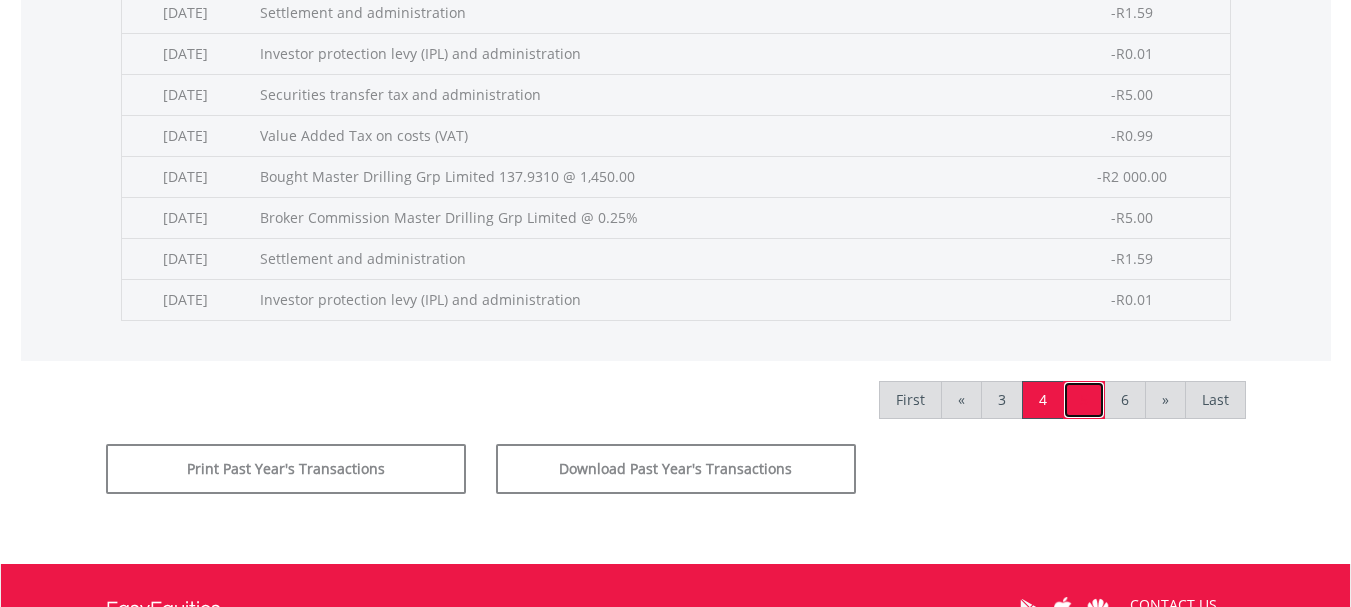 click on "5" at bounding box center (1084, 400) 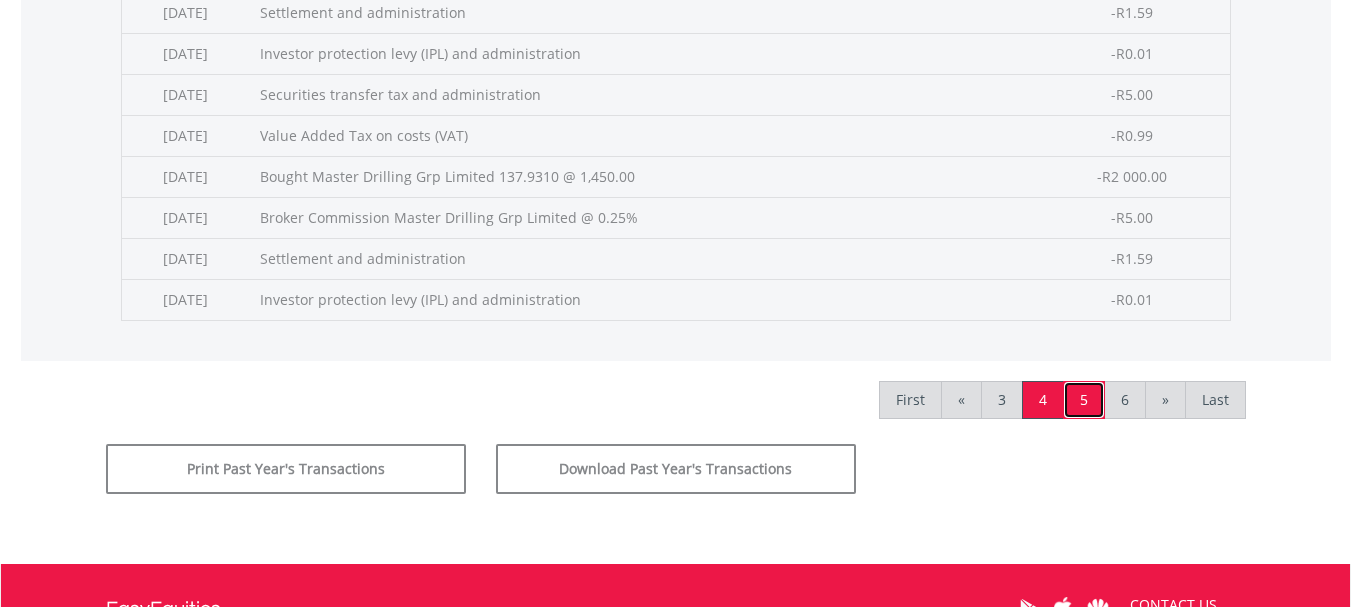 click on "5" at bounding box center [1084, 400] 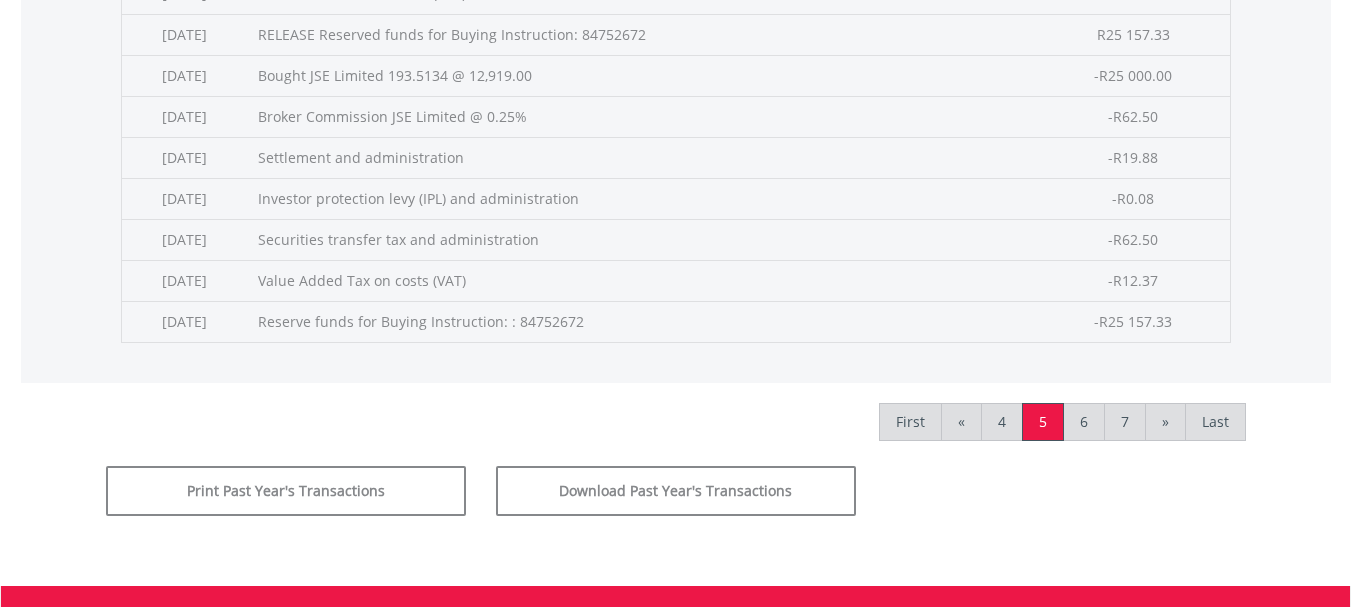 scroll, scrollTop: 1000, scrollLeft: 0, axis: vertical 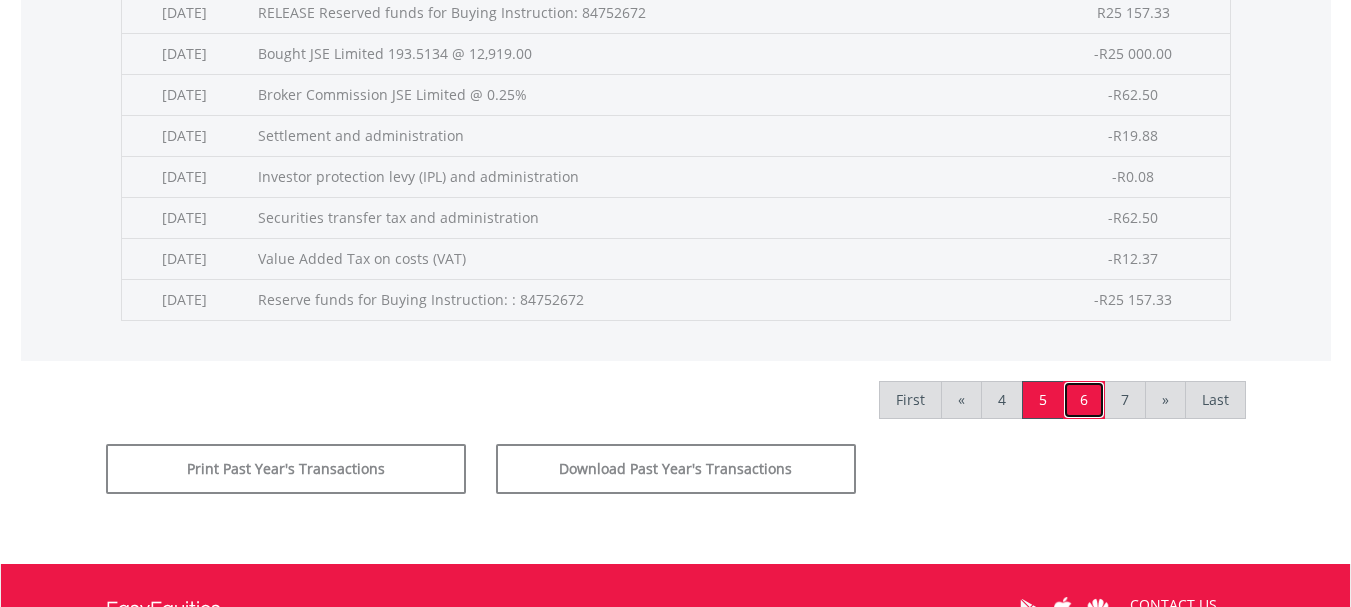click on "6" at bounding box center [1084, 400] 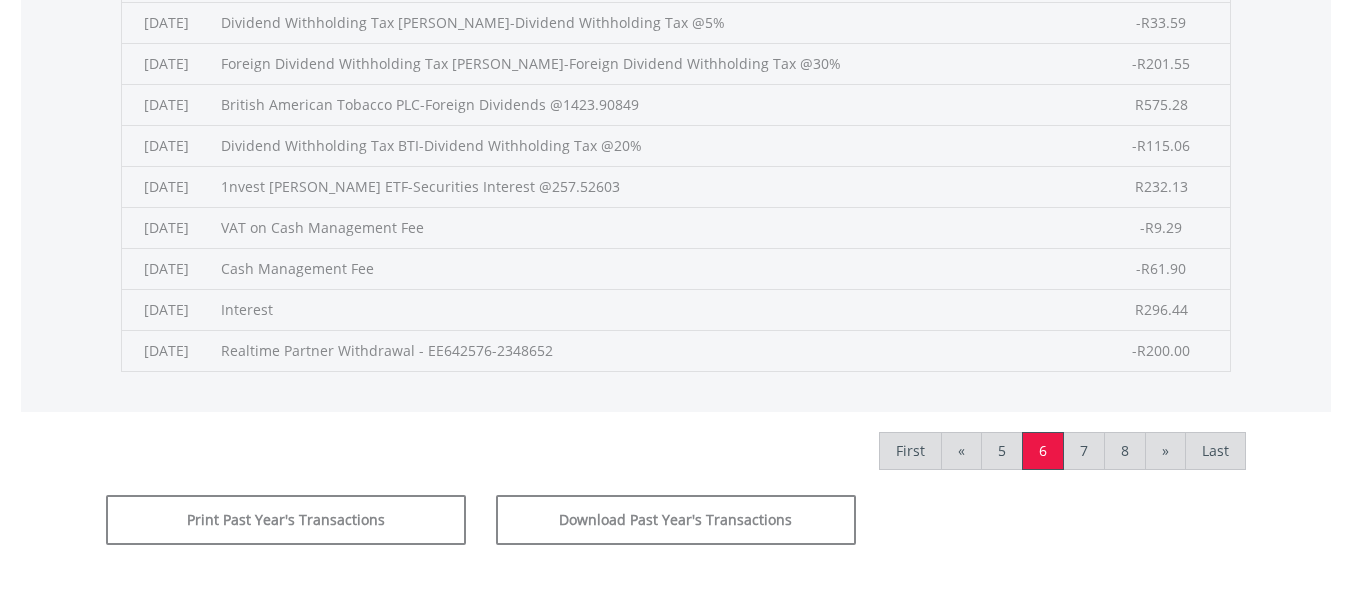 scroll, scrollTop: 1000, scrollLeft: 0, axis: vertical 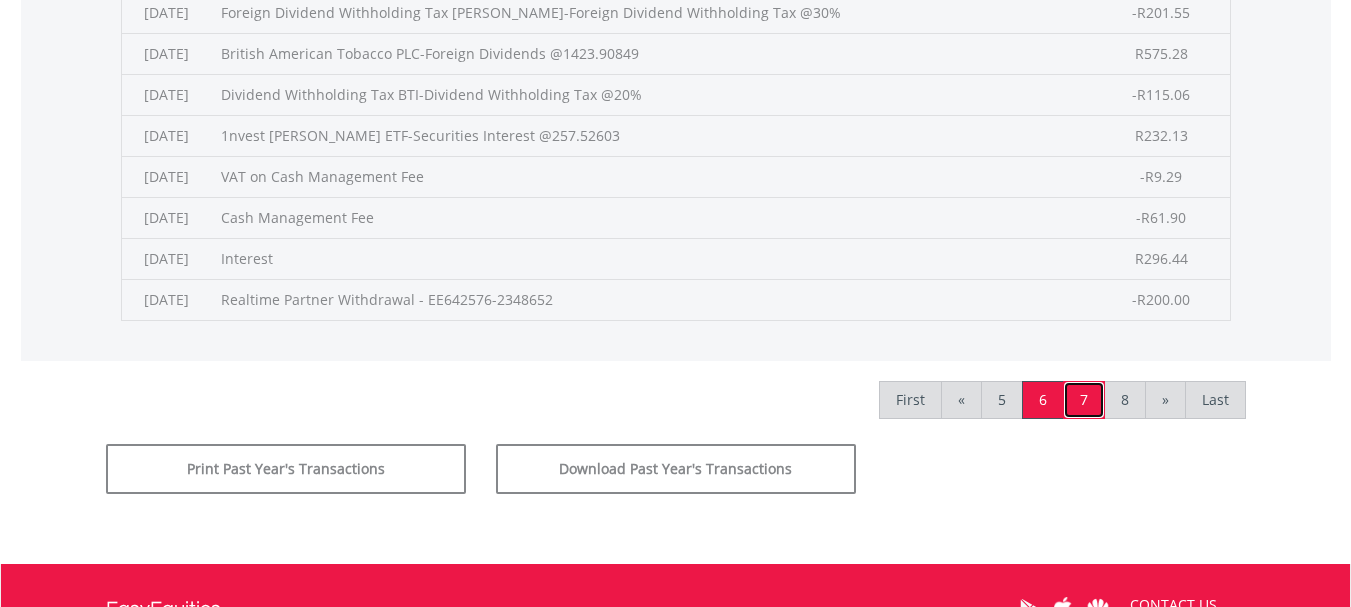 click on "7" at bounding box center [1084, 400] 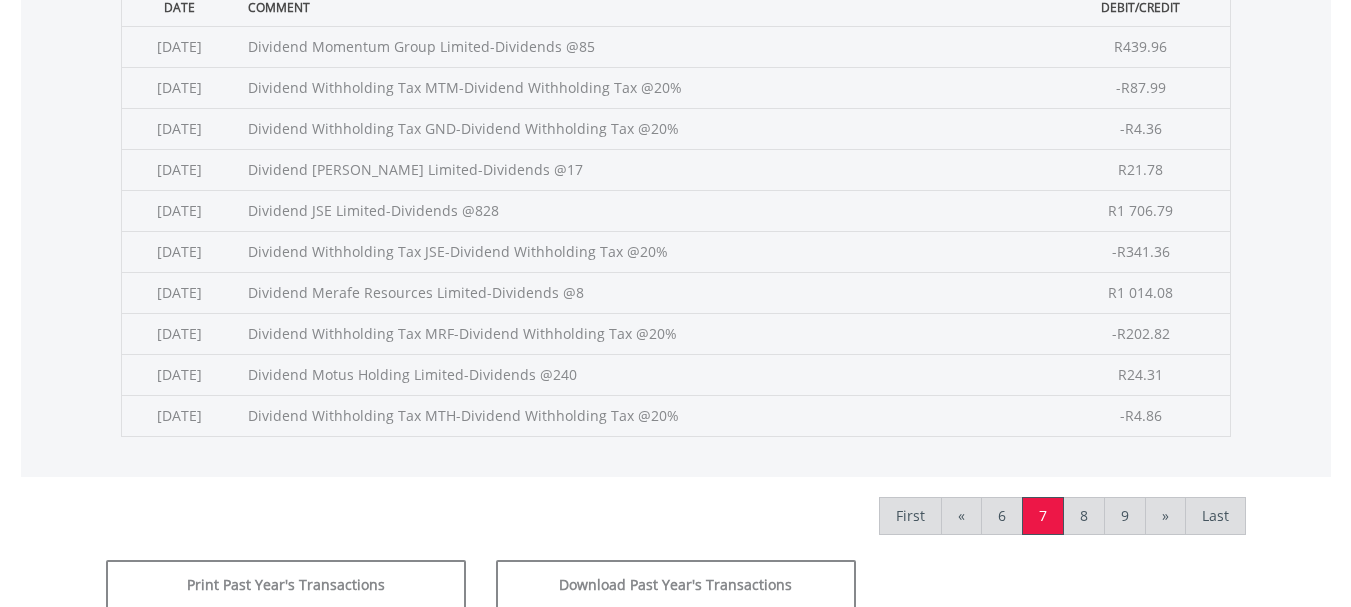scroll, scrollTop: 1000, scrollLeft: 0, axis: vertical 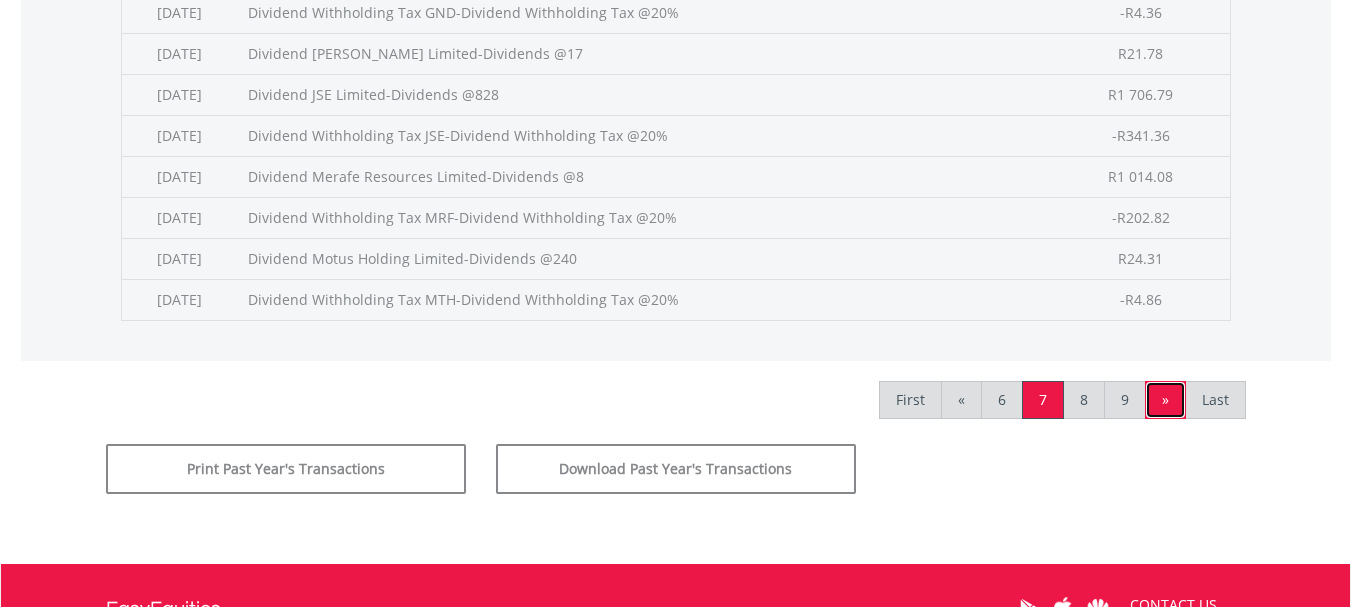 click on "»" at bounding box center (1165, 400) 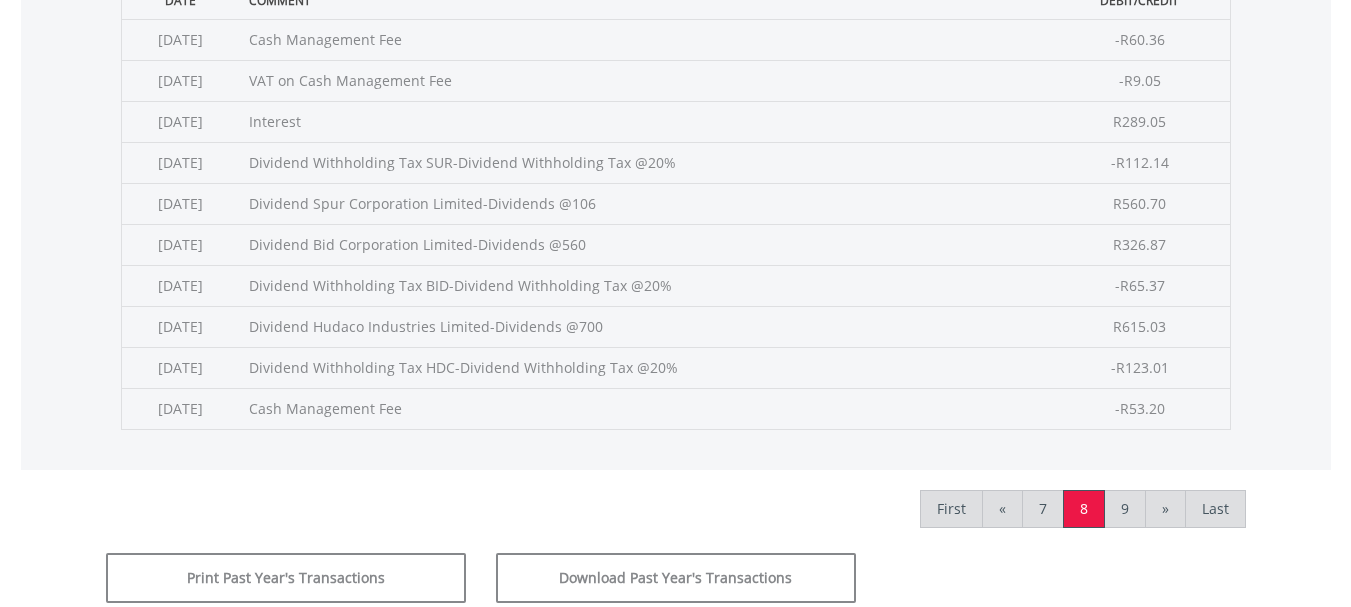scroll, scrollTop: 900, scrollLeft: 0, axis: vertical 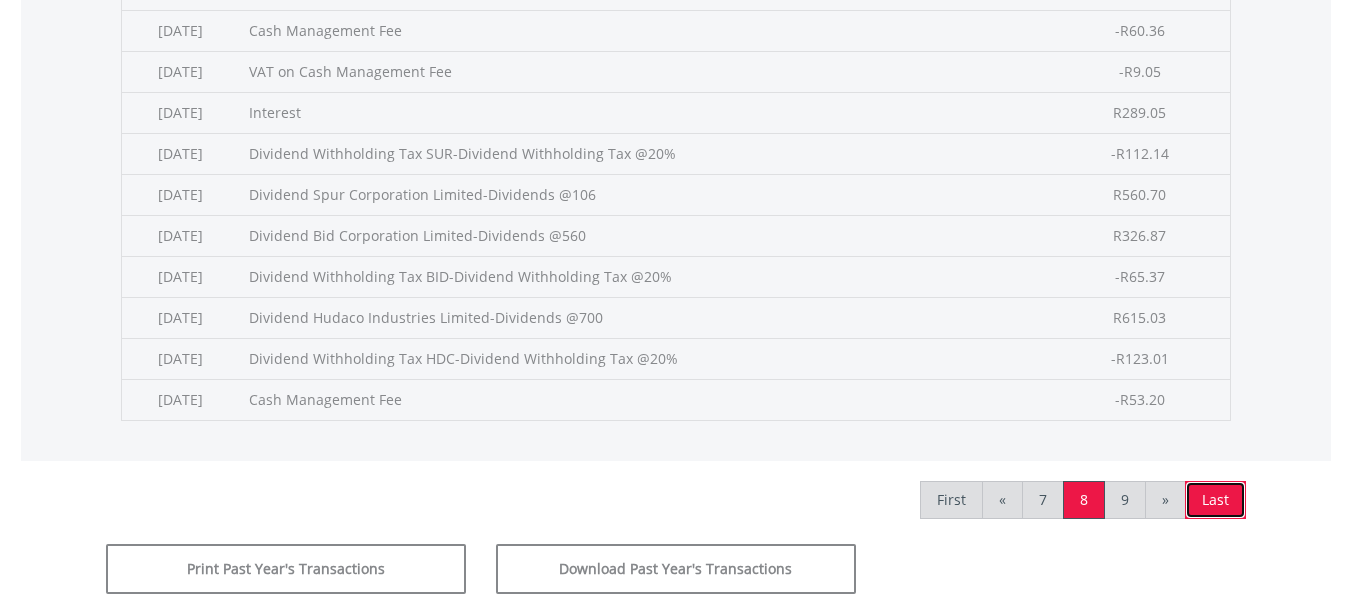 click on "Last" at bounding box center [1215, 500] 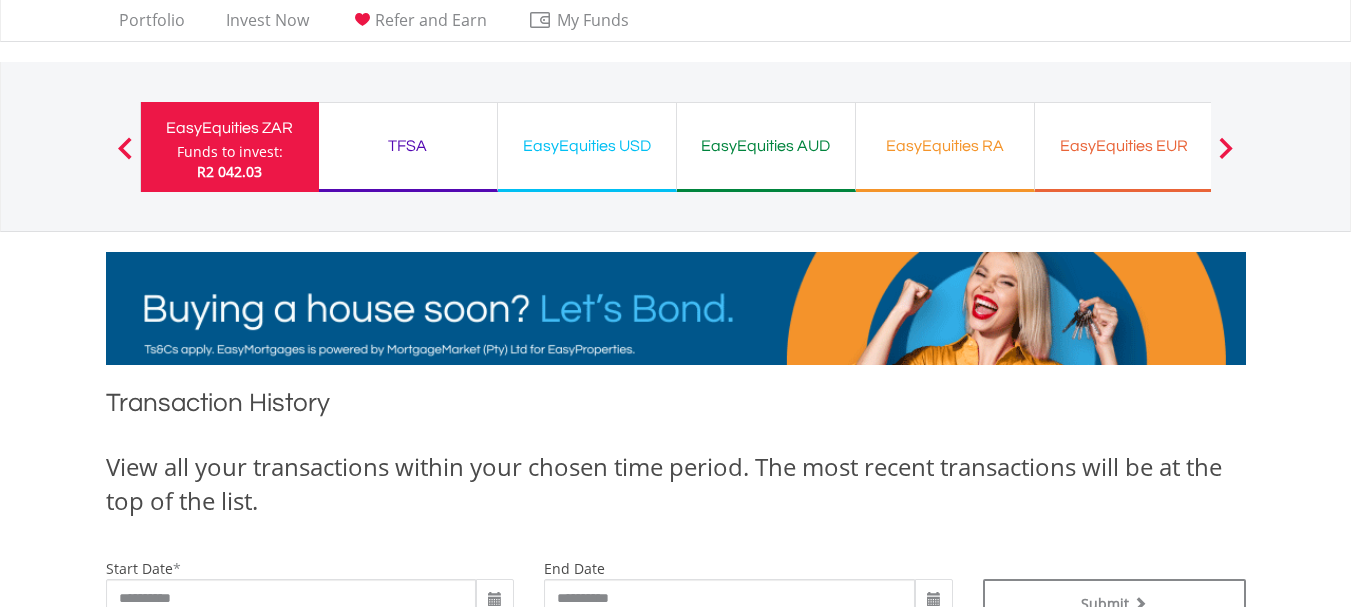 scroll, scrollTop: 0, scrollLeft: 0, axis: both 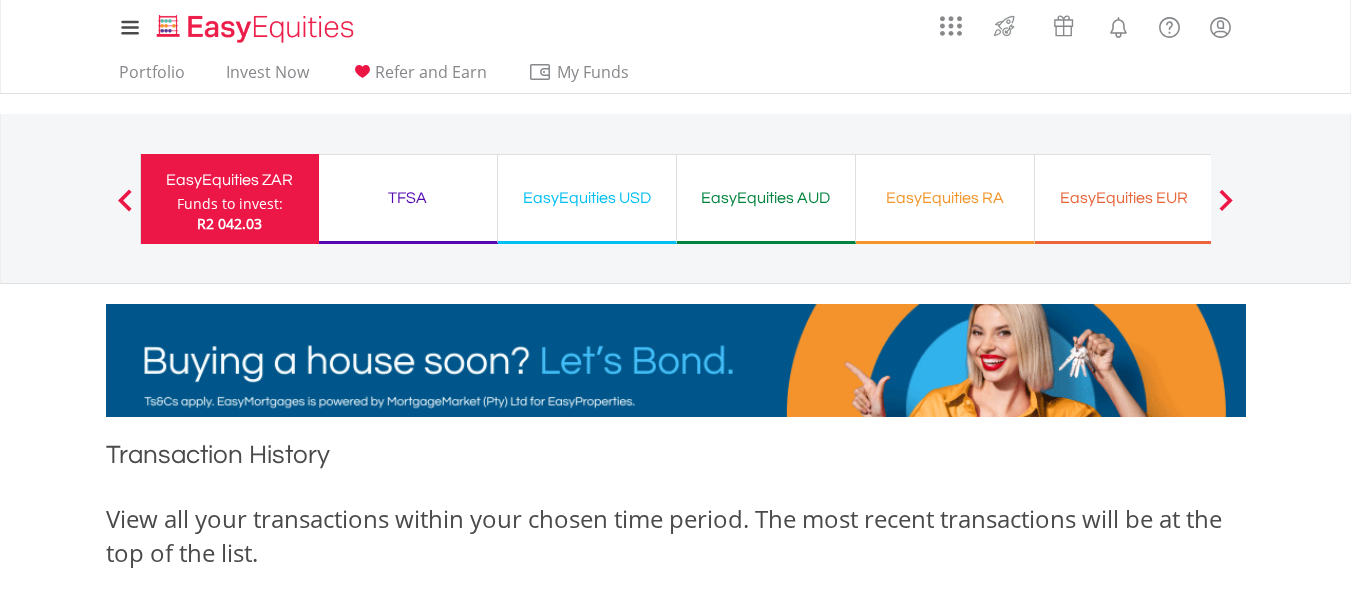 click on "Funds to invest:" at bounding box center [230, 204] 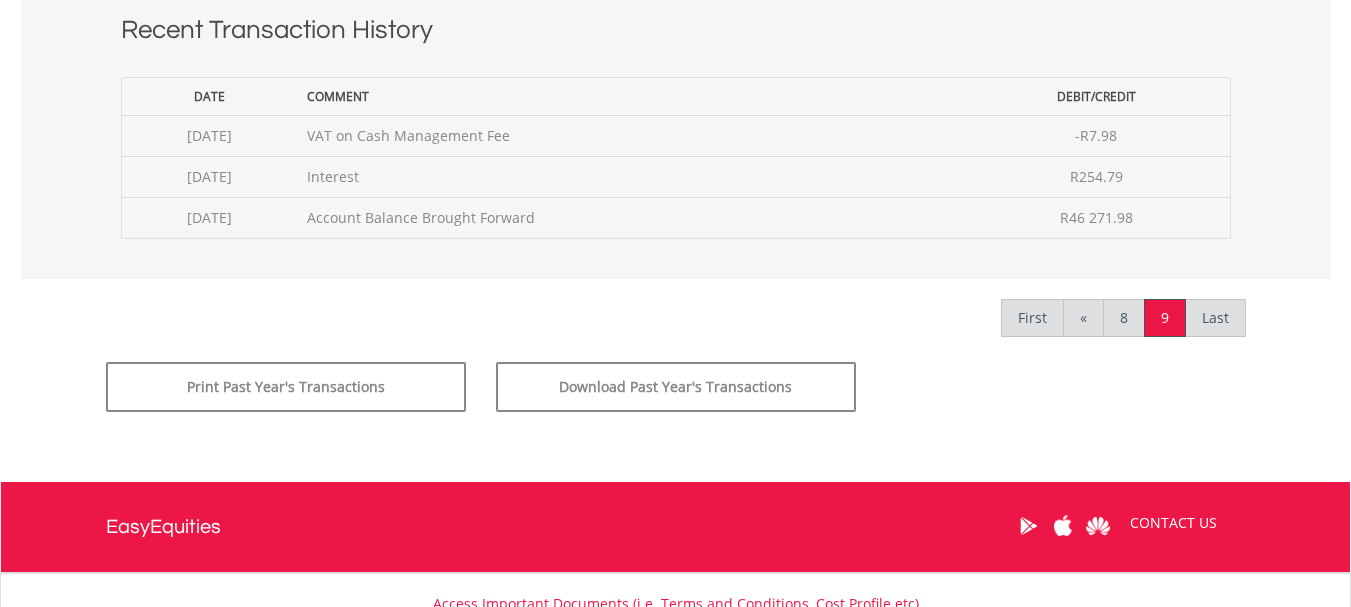 scroll, scrollTop: 800, scrollLeft: 0, axis: vertical 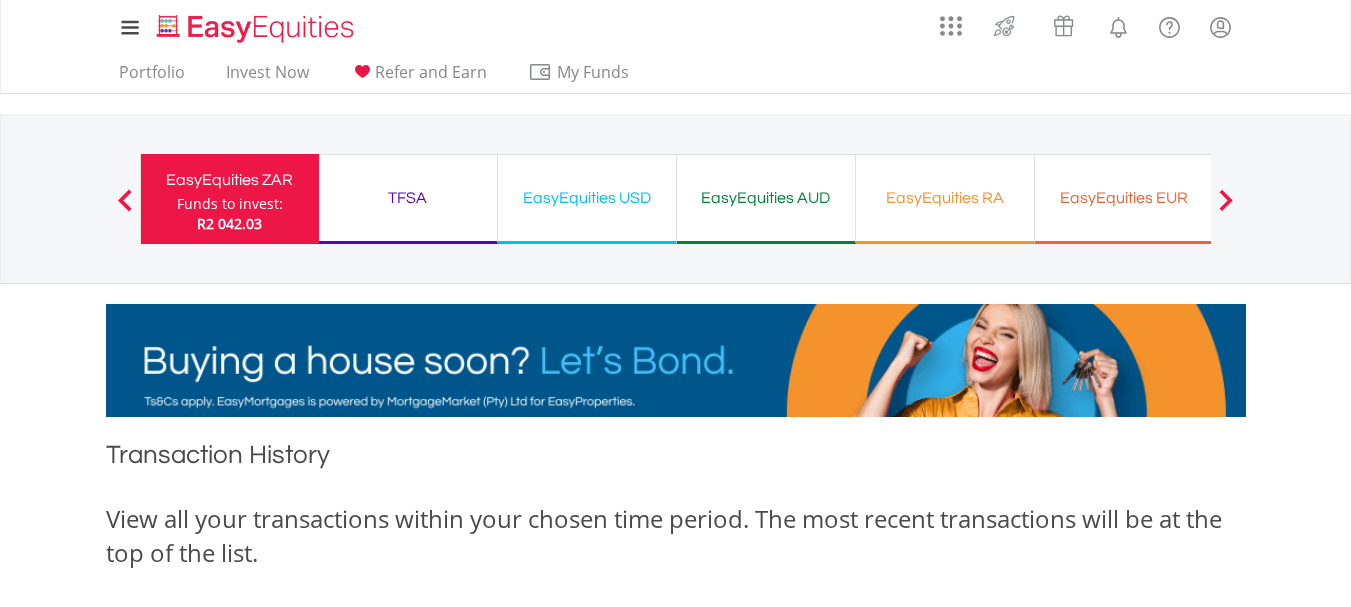 click on "EasyEquities RA" at bounding box center [945, 198] 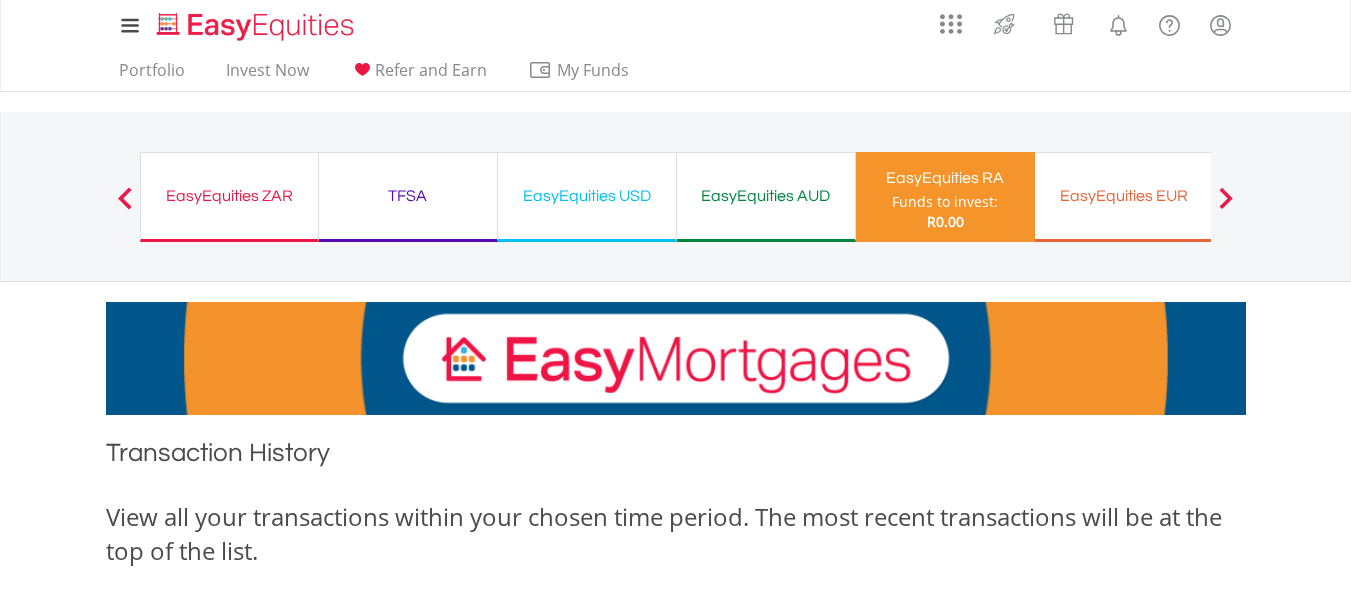 scroll, scrollTop: 0, scrollLeft: 0, axis: both 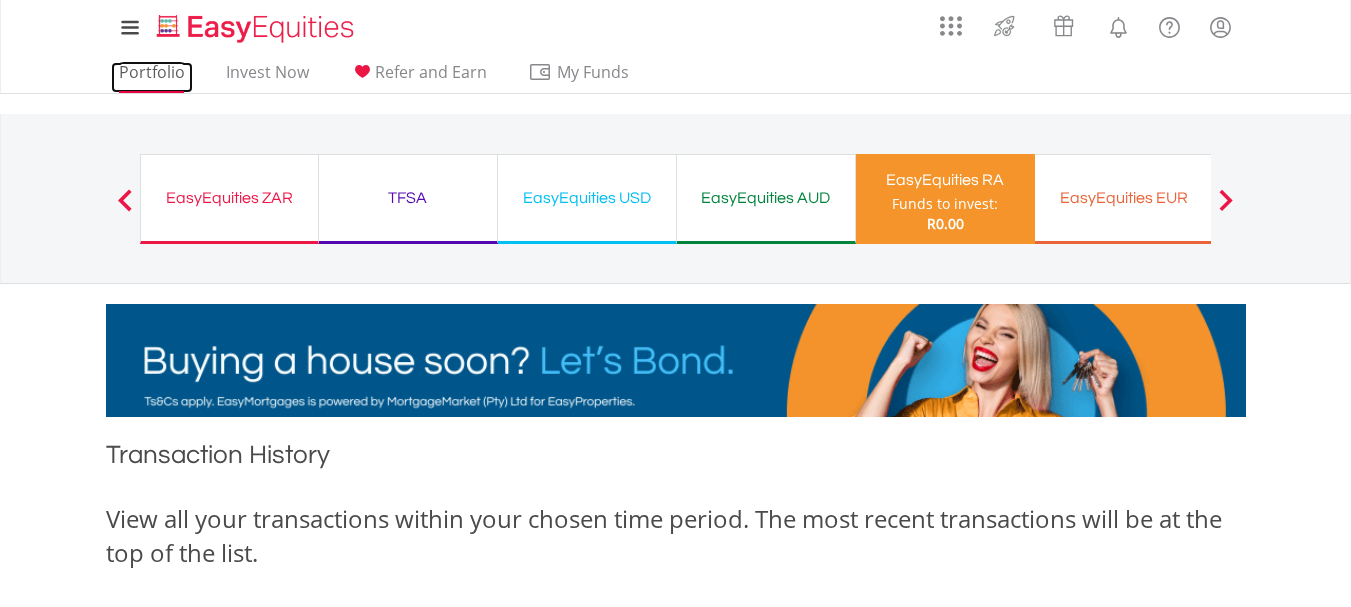 click on "Portfolio" at bounding box center [152, 77] 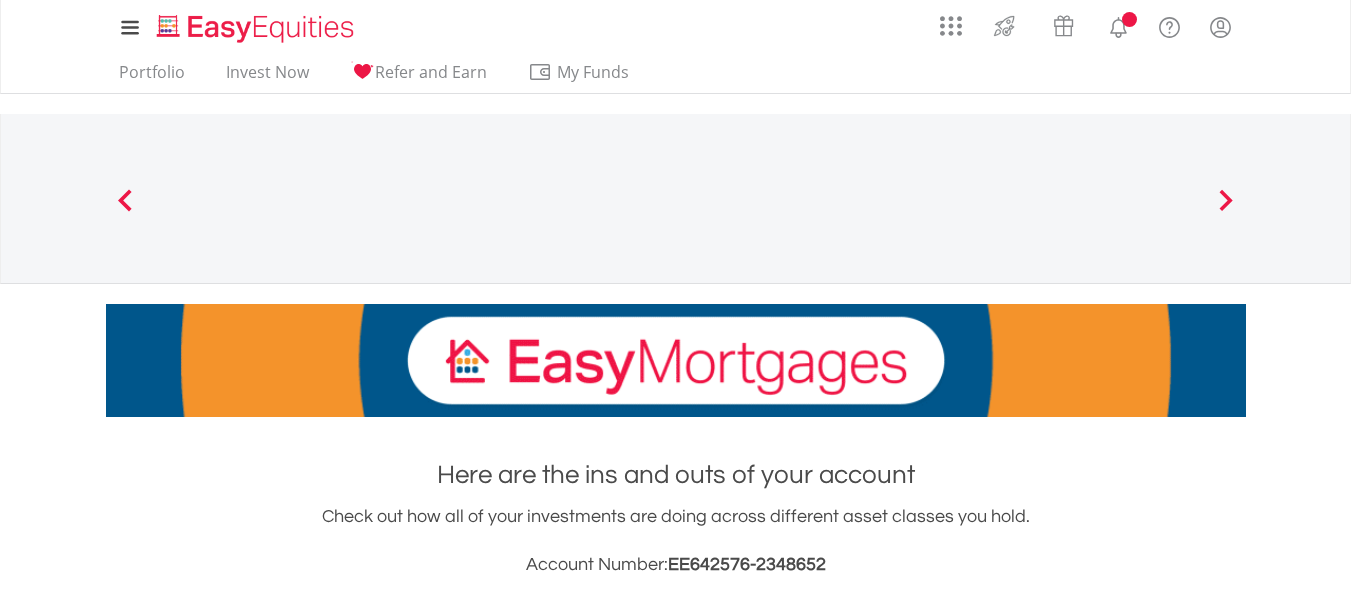 scroll, scrollTop: 0, scrollLeft: 0, axis: both 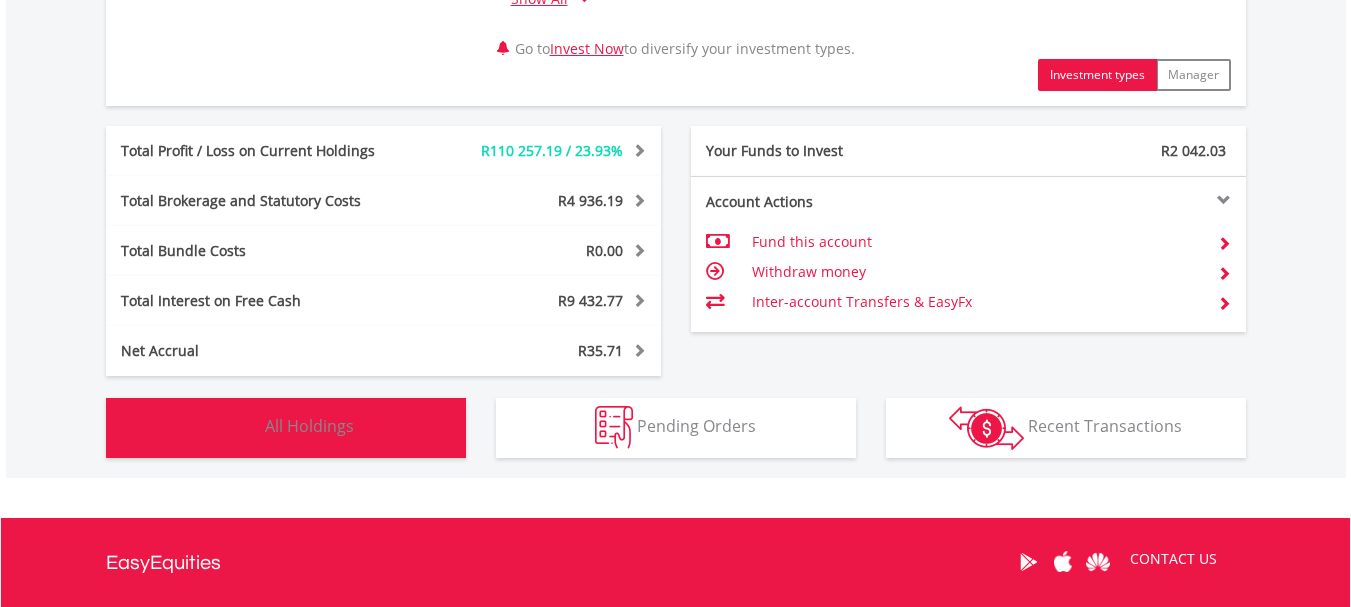 click on "Holdings
All Holdings" at bounding box center (286, 428) 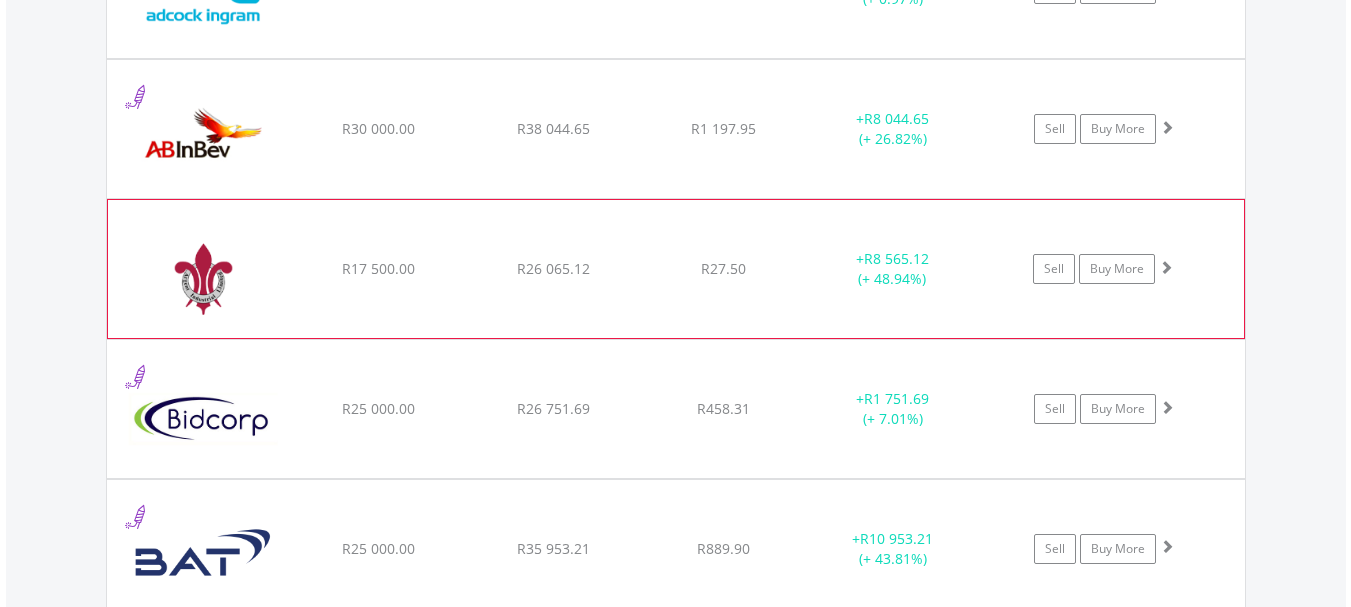 scroll, scrollTop: 1763, scrollLeft: 0, axis: vertical 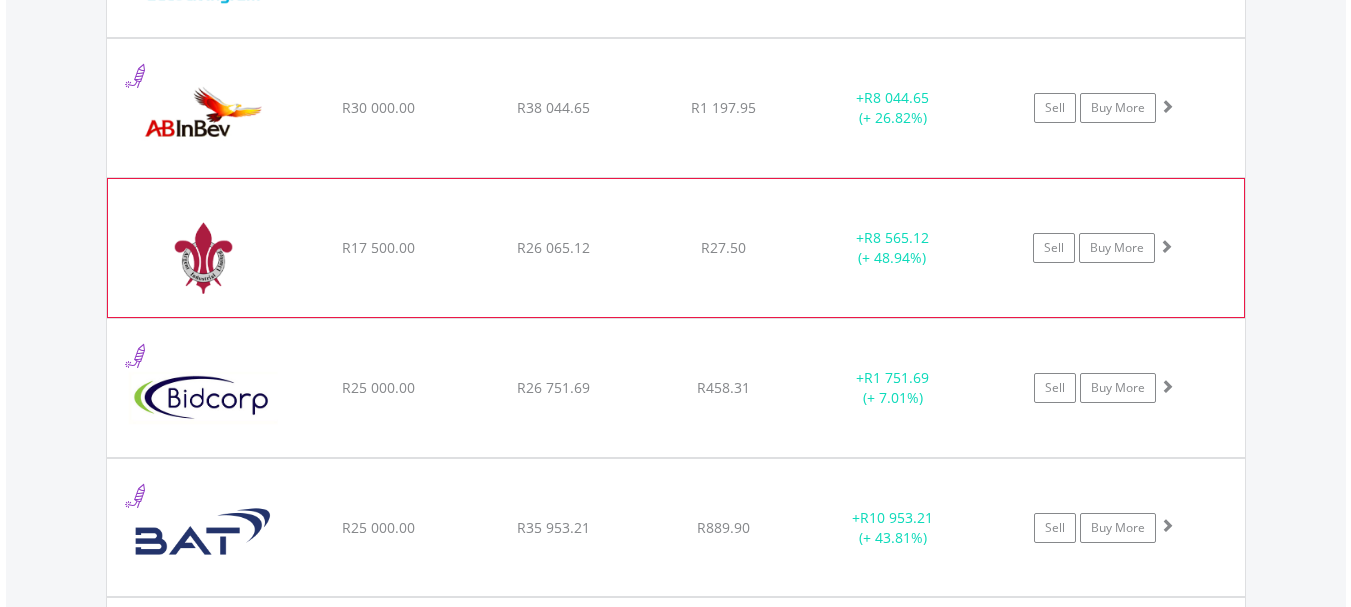 click on "﻿
Argent Industrial Limited
R17 500.00
R26 065.12
R27.50
+  R8 565.12 (+ 48.94%)
Sell
Buy More" at bounding box center (676, -32) 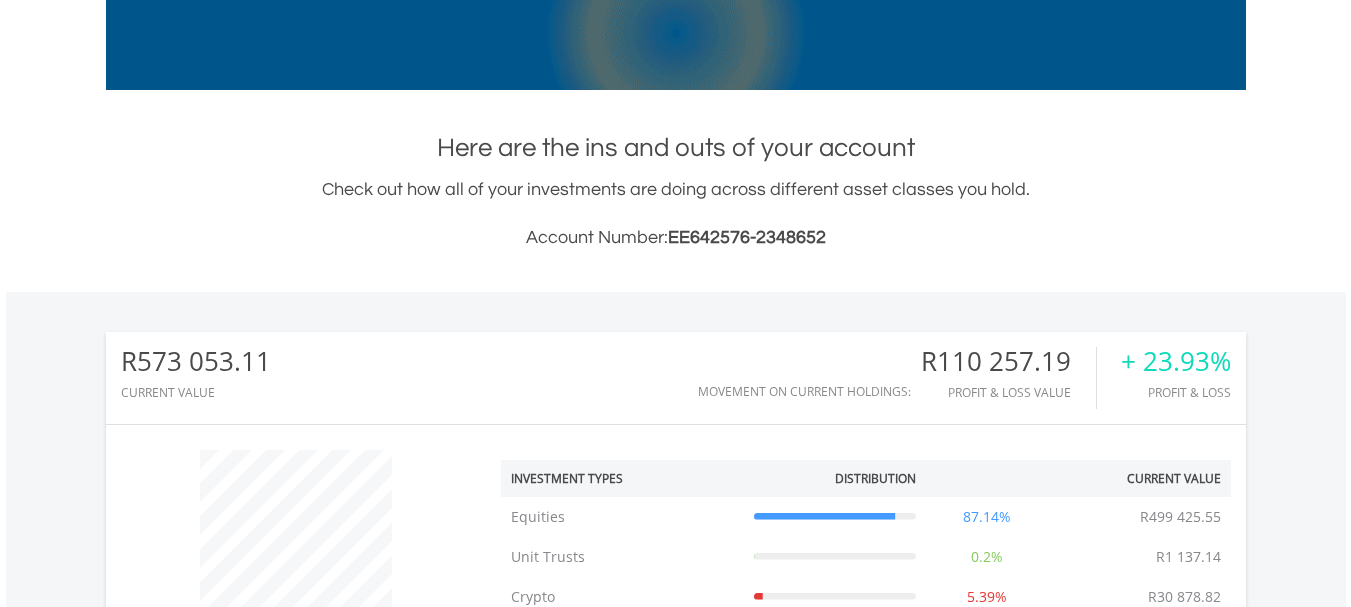 scroll, scrollTop: 0, scrollLeft: 0, axis: both 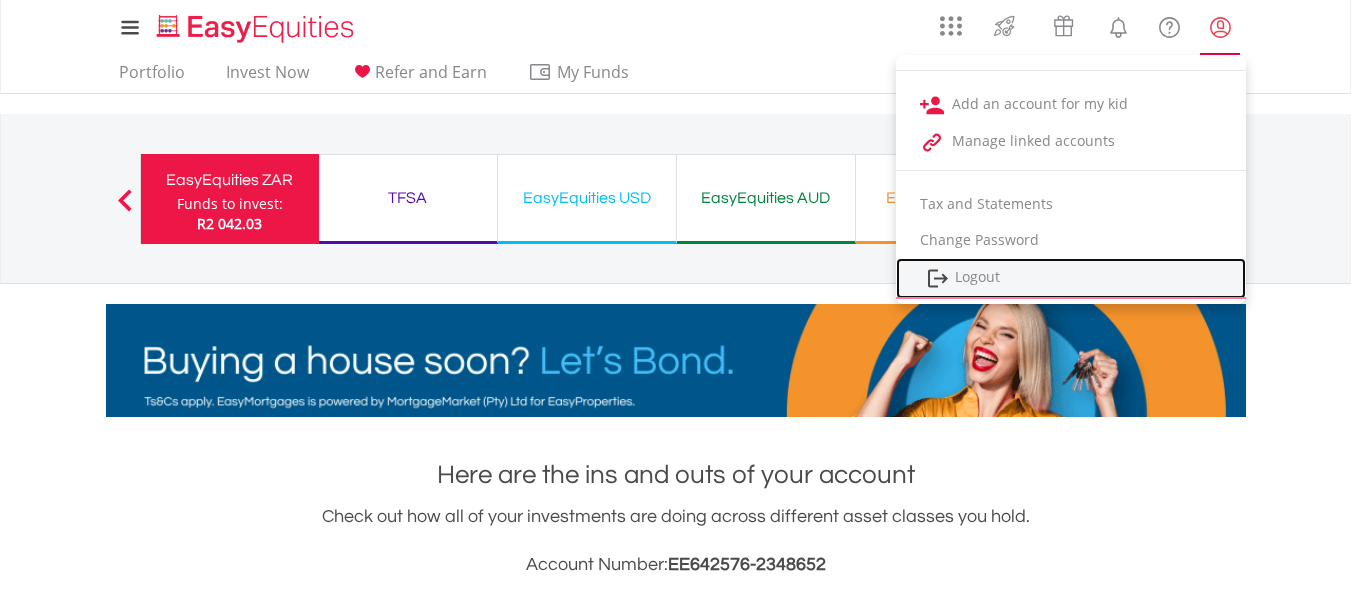 click on "Logout" at bounding box center [1071, 278] 